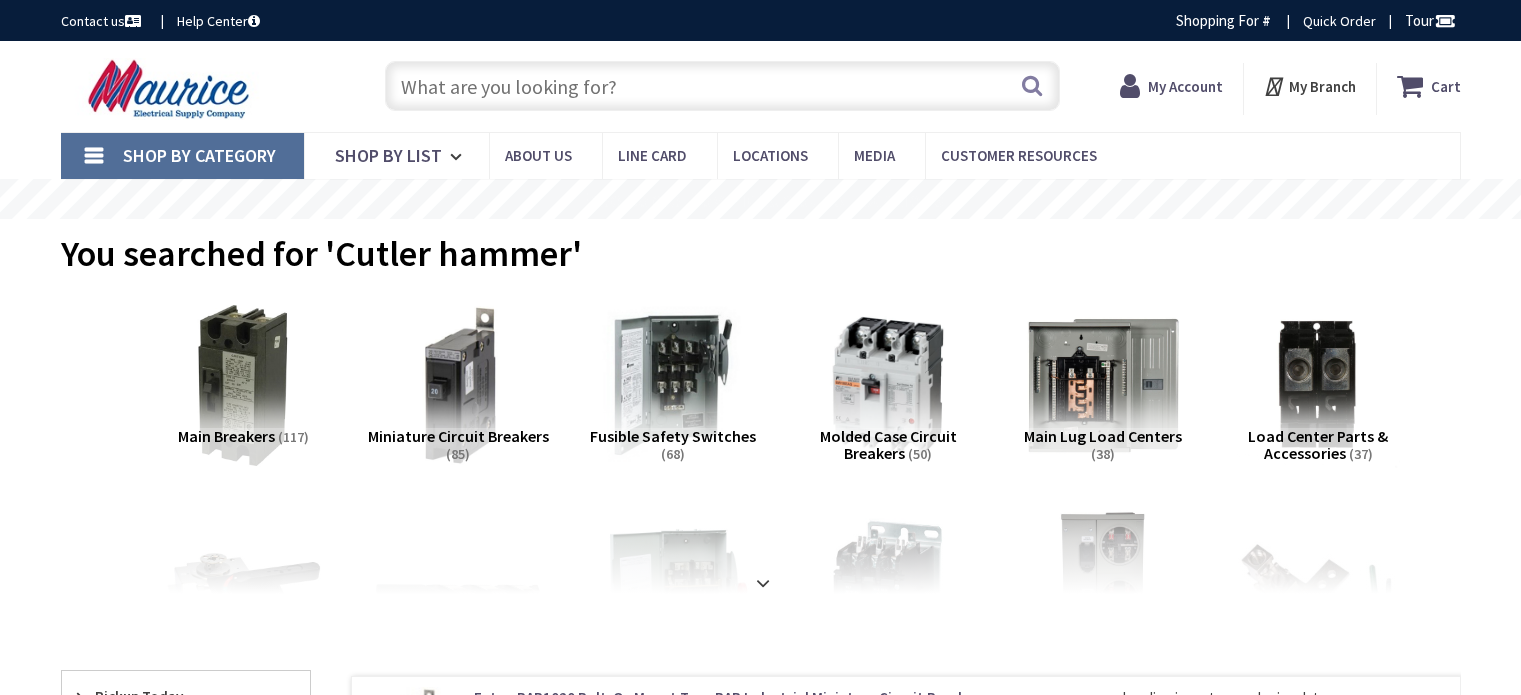 scroll, scrollTop: 0, scrollLeft: 0, axis: both 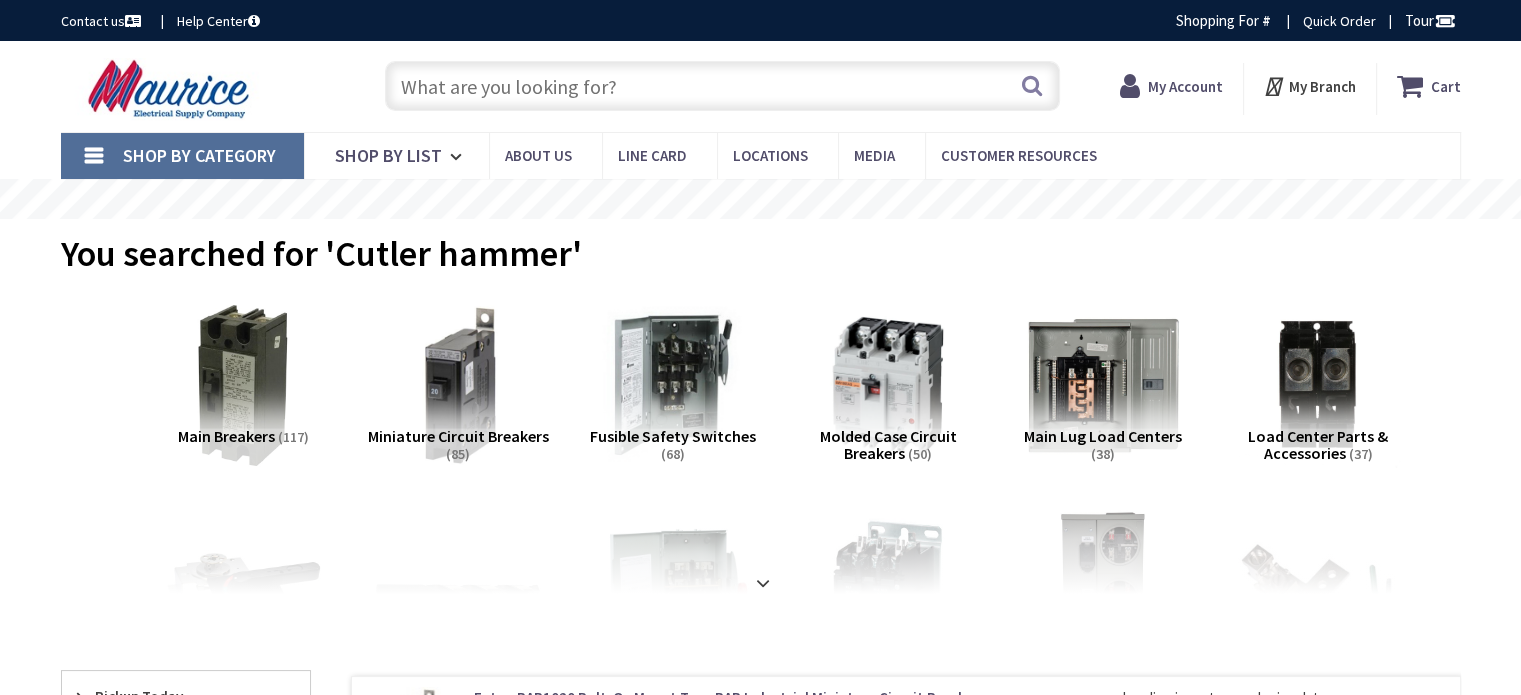 type on "[STREET], [CITY], [STATE] [POSTAL_CODE], [COUNTRY]" 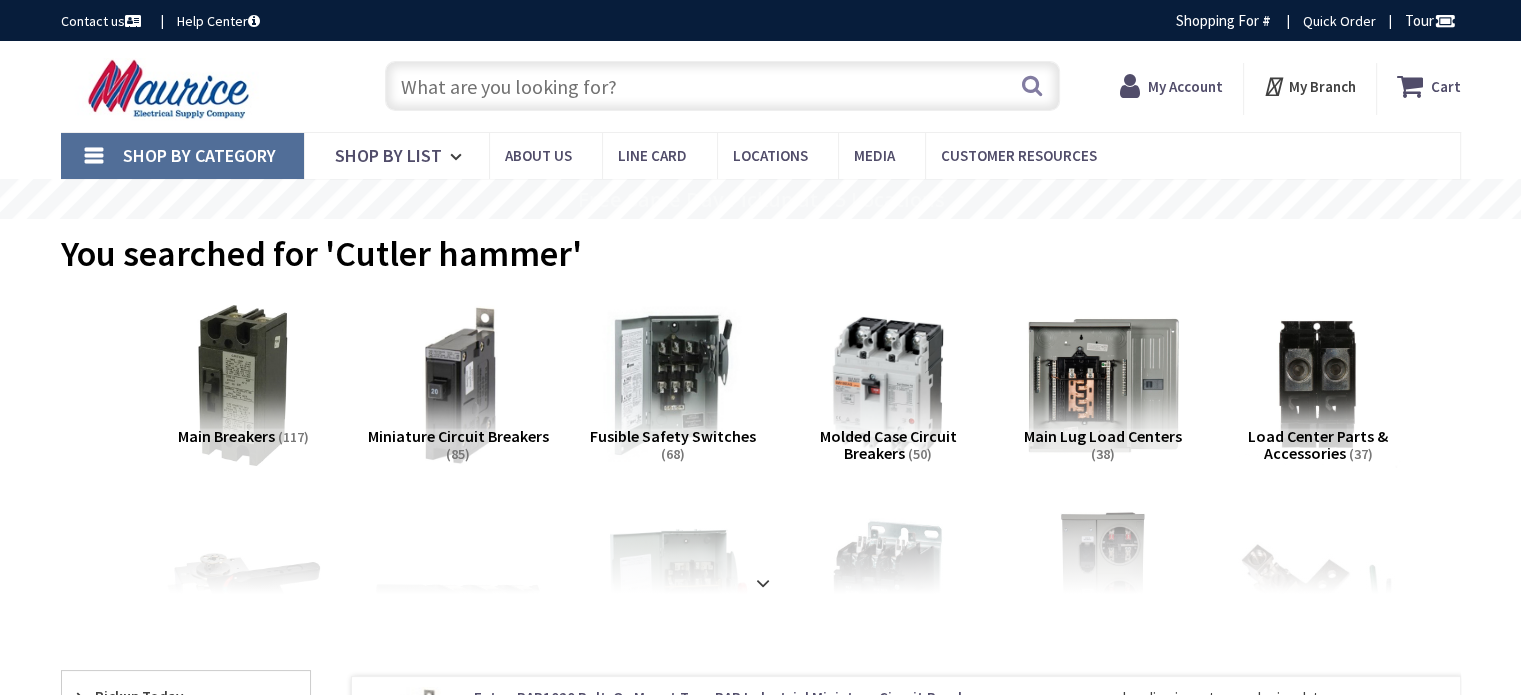 scroll, scrollTop: 0, scrollLeft: 0, axis: both 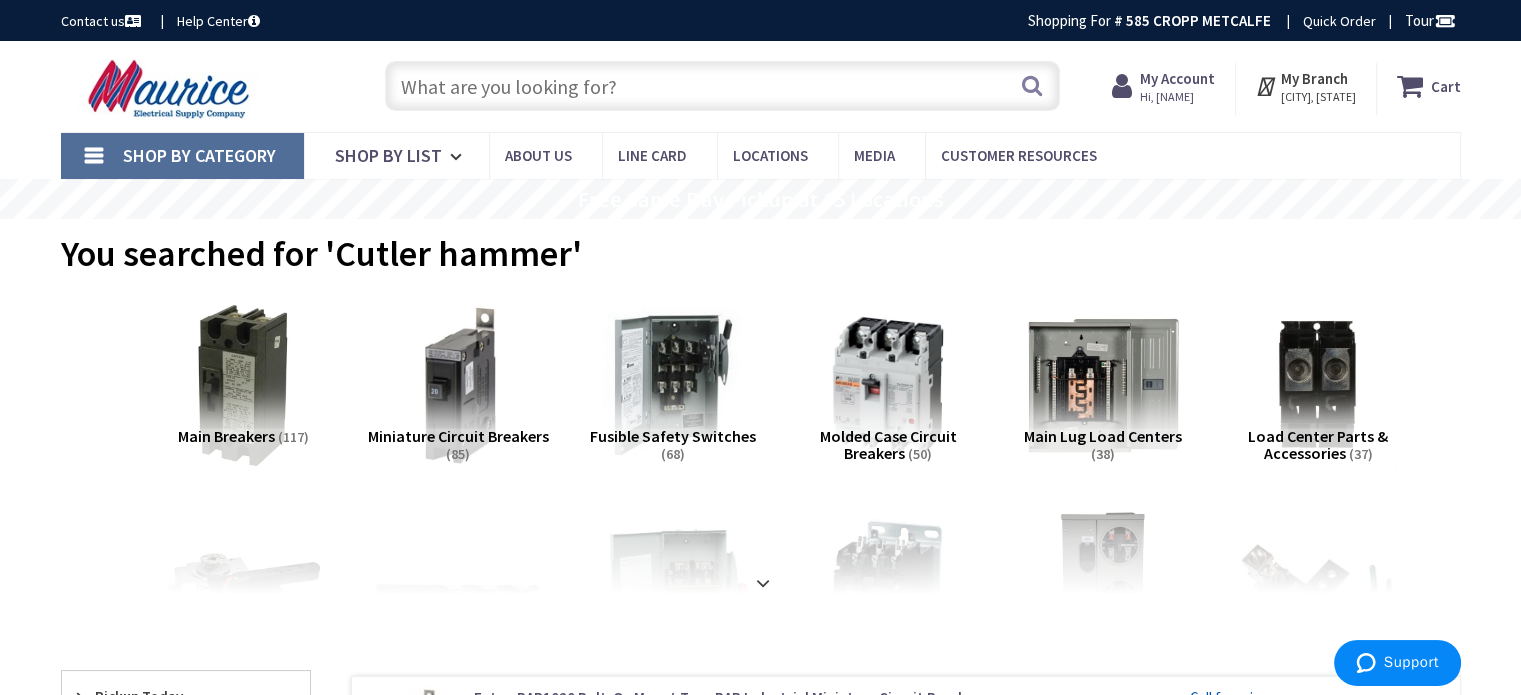 click at bounding box center [722, 86] 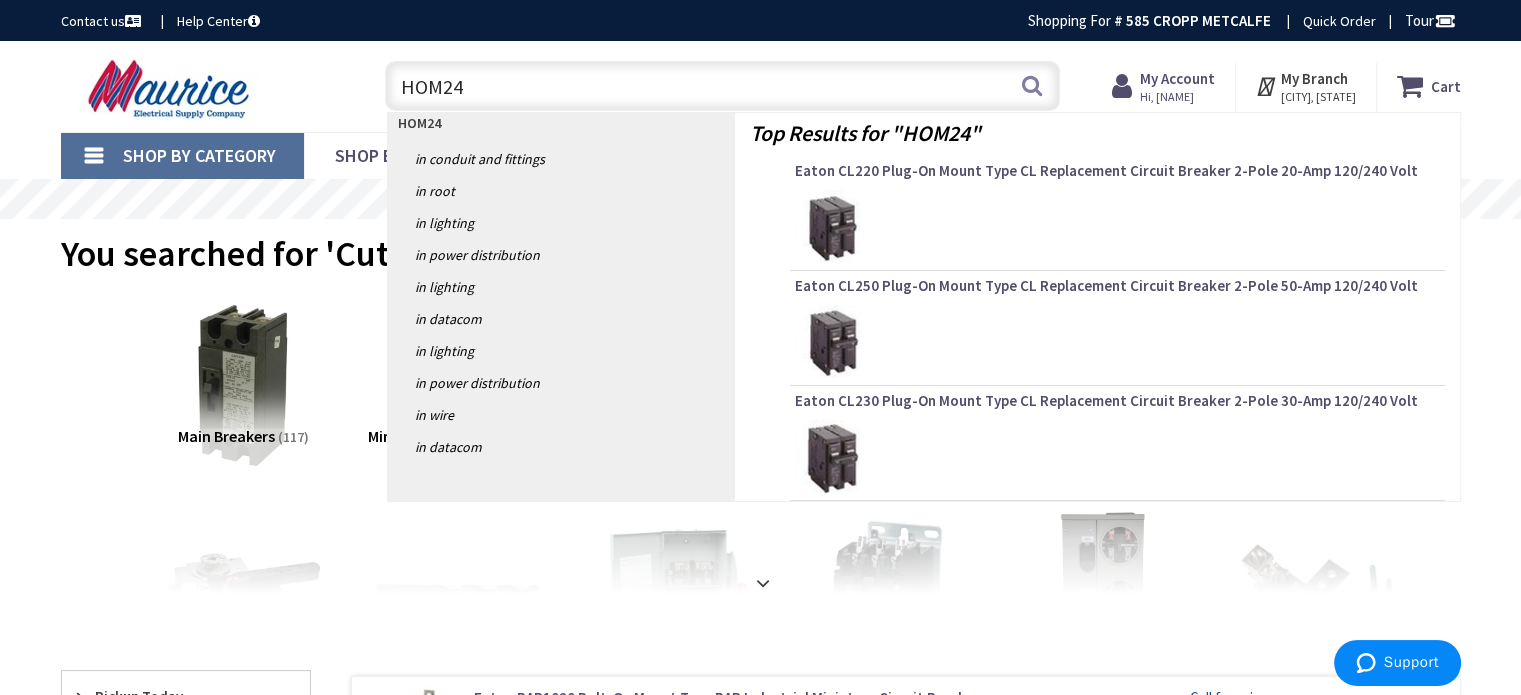 type on "HOM240" 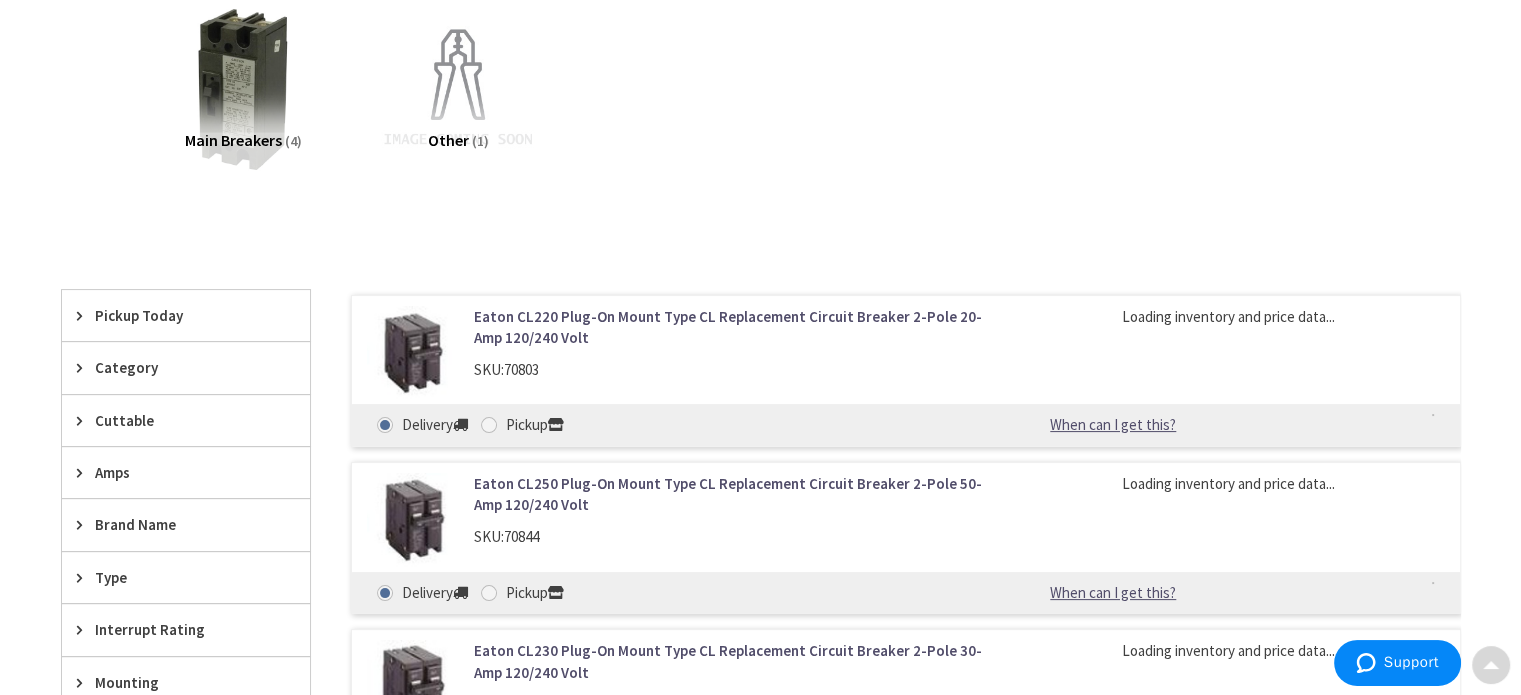 scroll, scrollTop: 300, scrollLeft: 0, axis: vertical 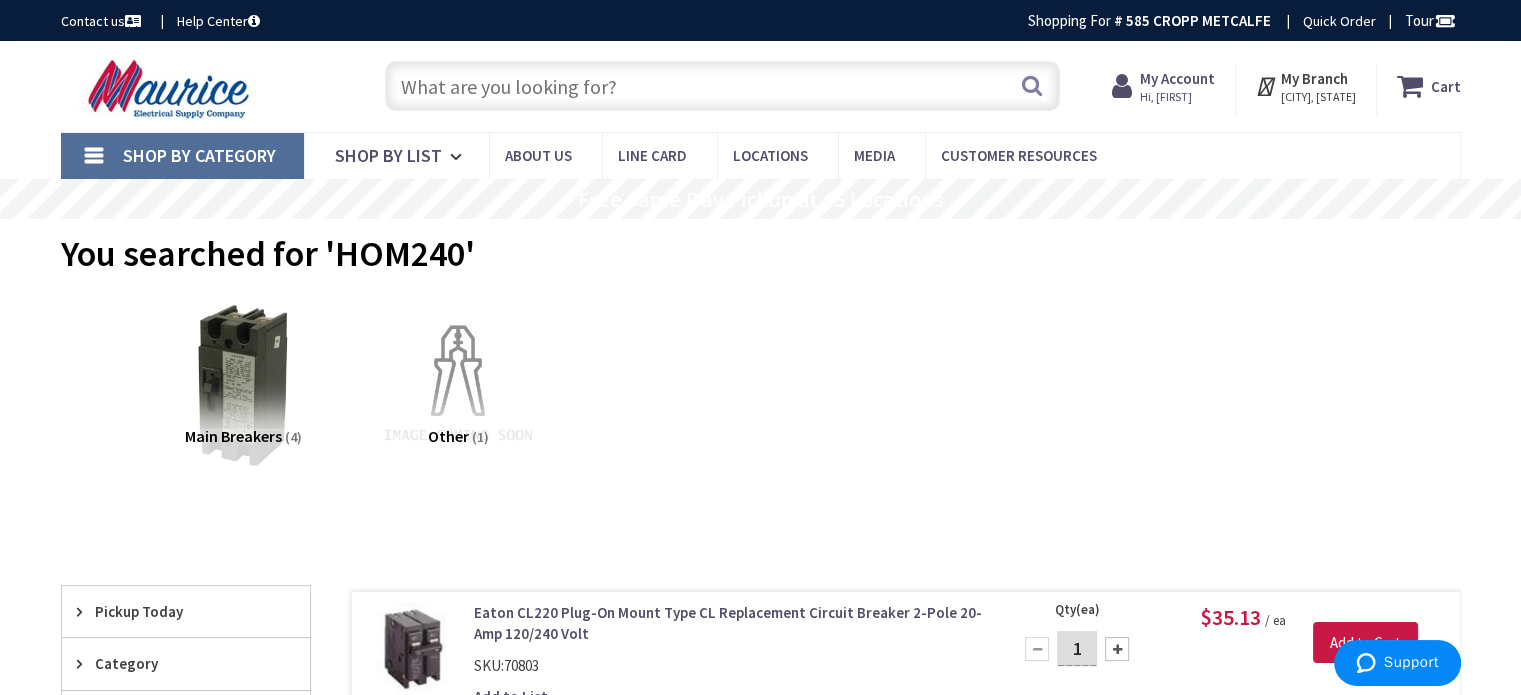 click at bounding box center (722, 86) 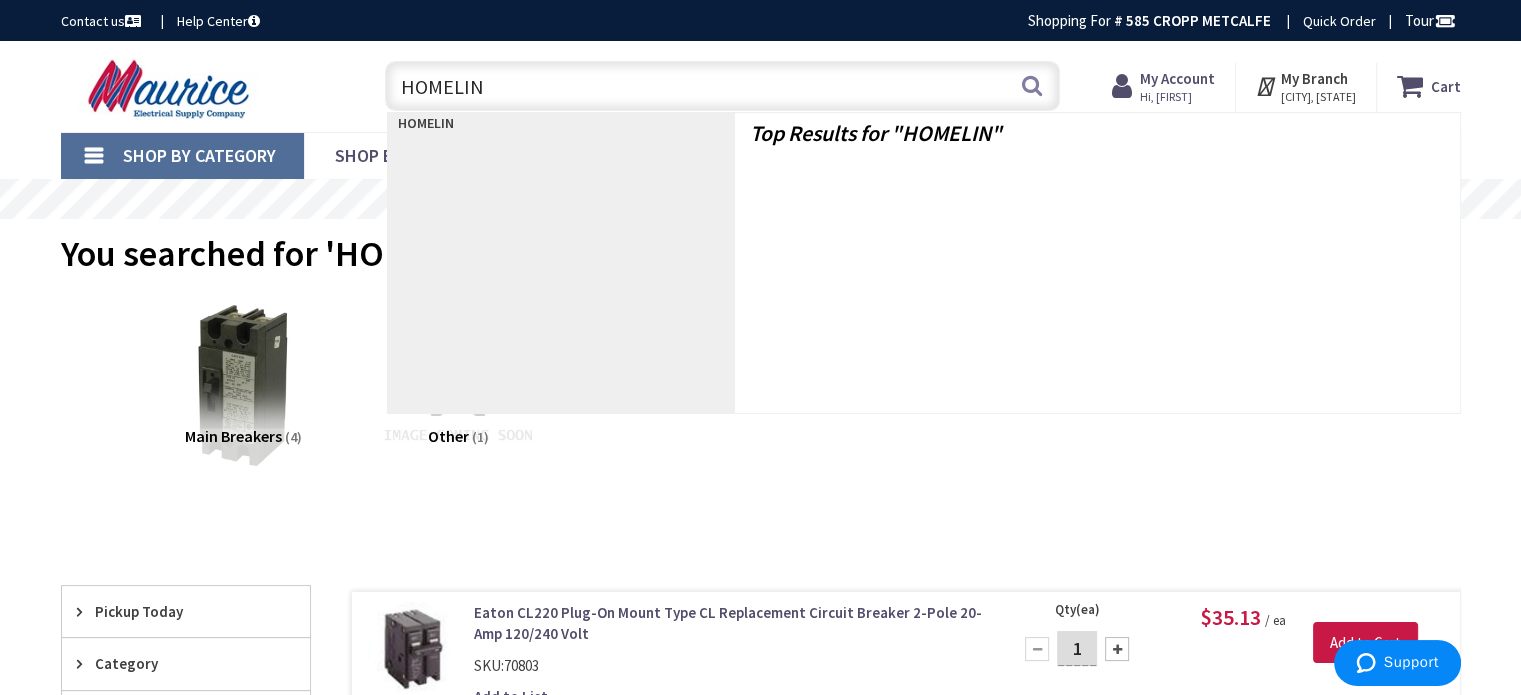 type on "HOMELINE" 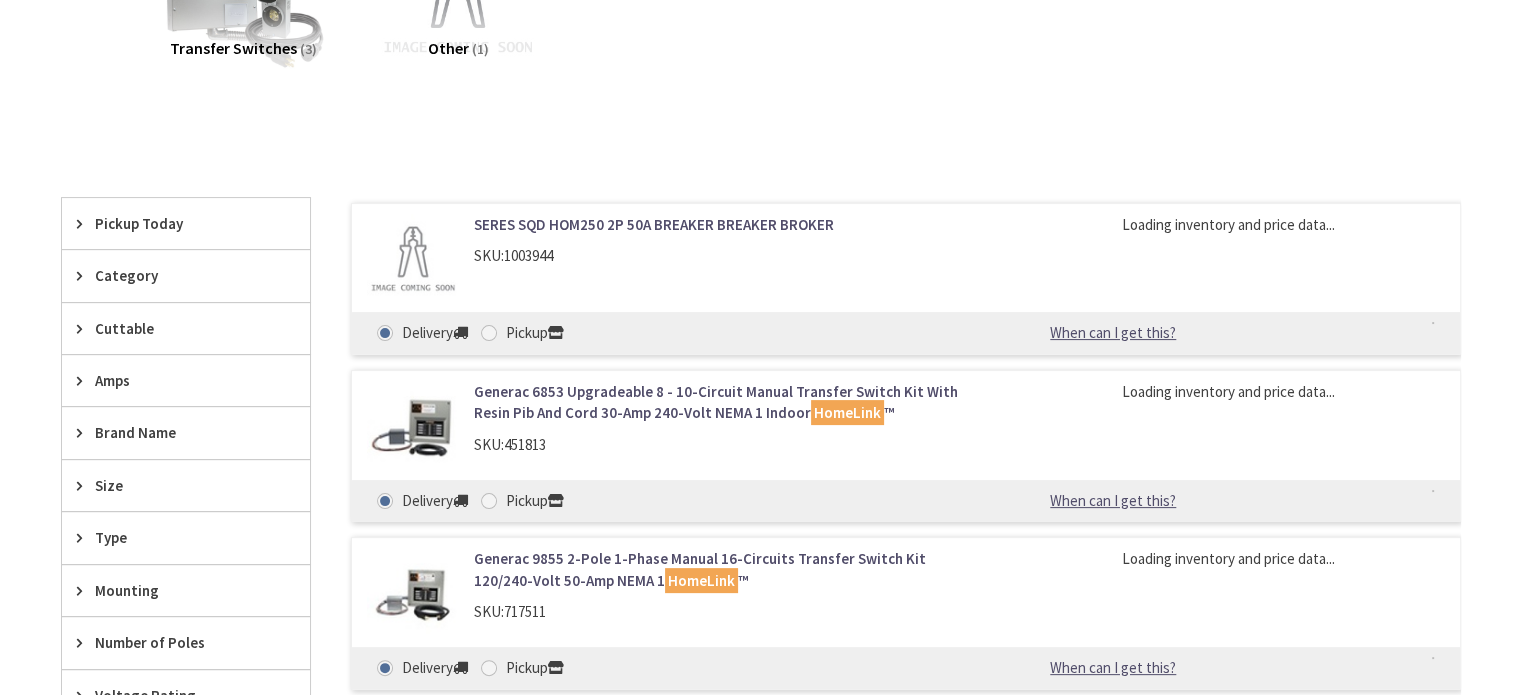 scroll, scrollTop: 400, scrollLeft: 0, axis: vertical 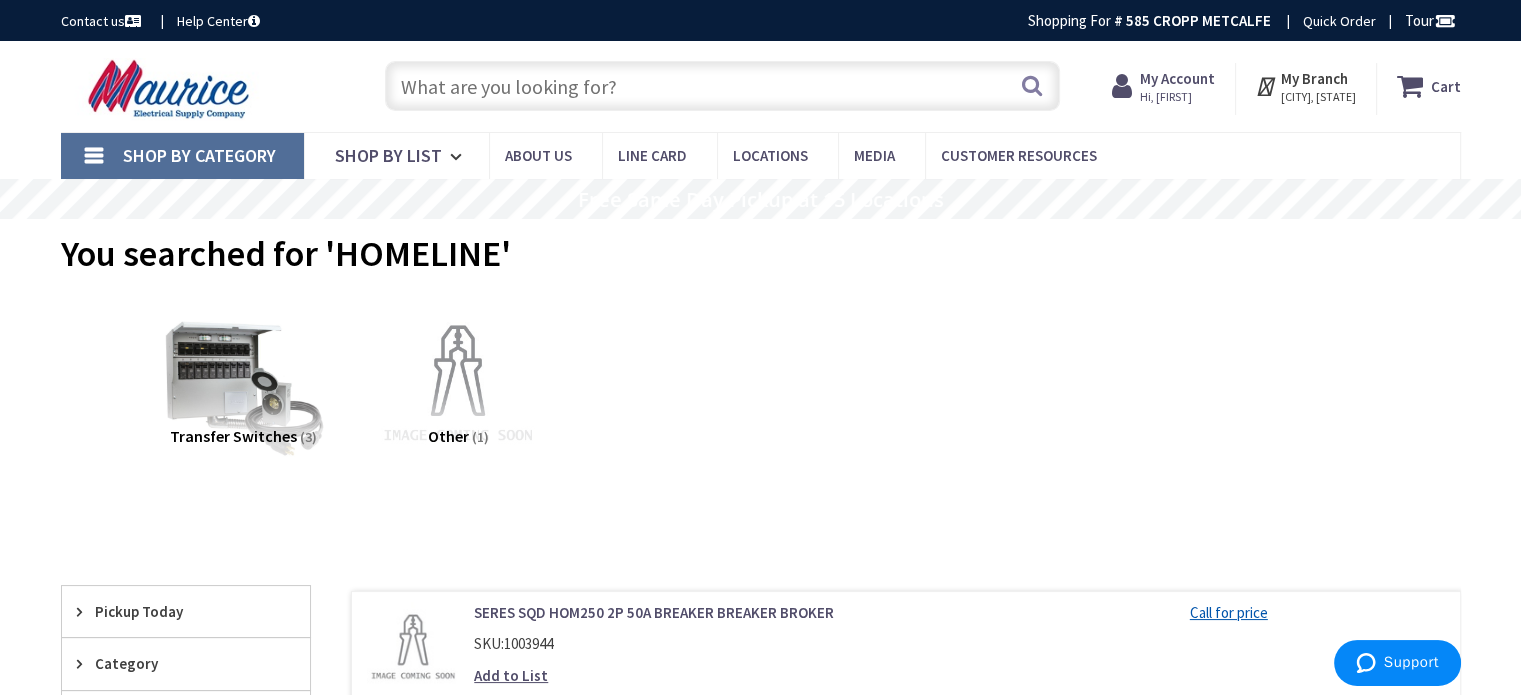 click on "Shop By Category" at bounding box center [199, 155] 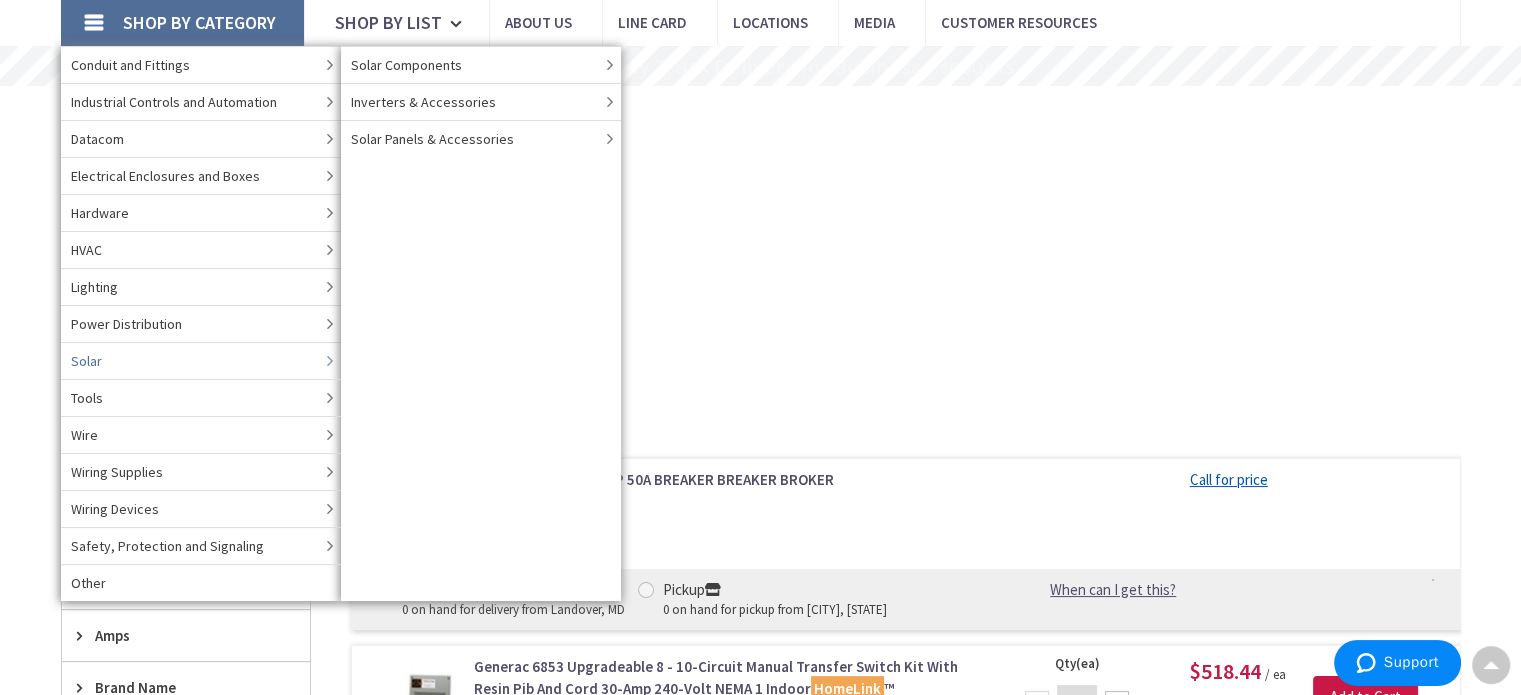 scroll, scrollTop: 100, scrollLeft: 0, axis: vertical 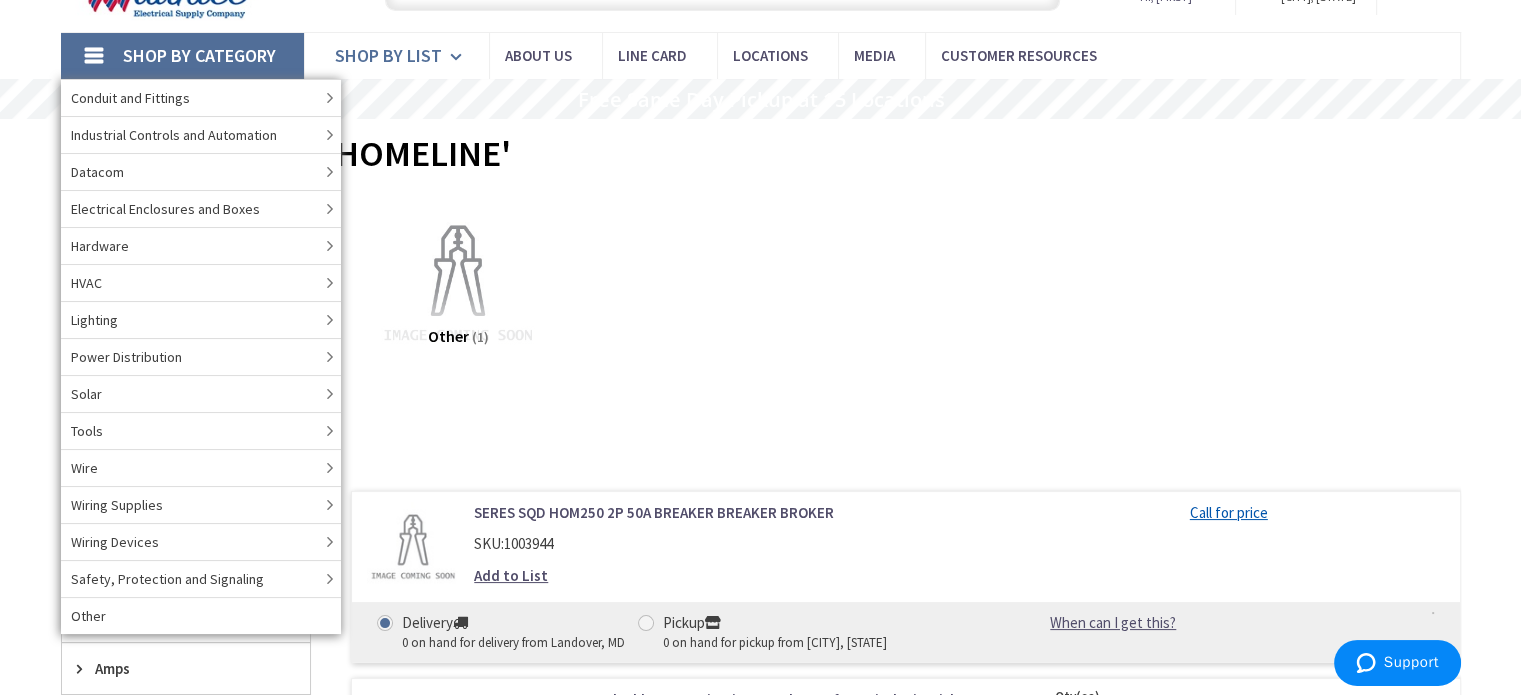 click on "Shop By List" at bounding box center (396, 56) 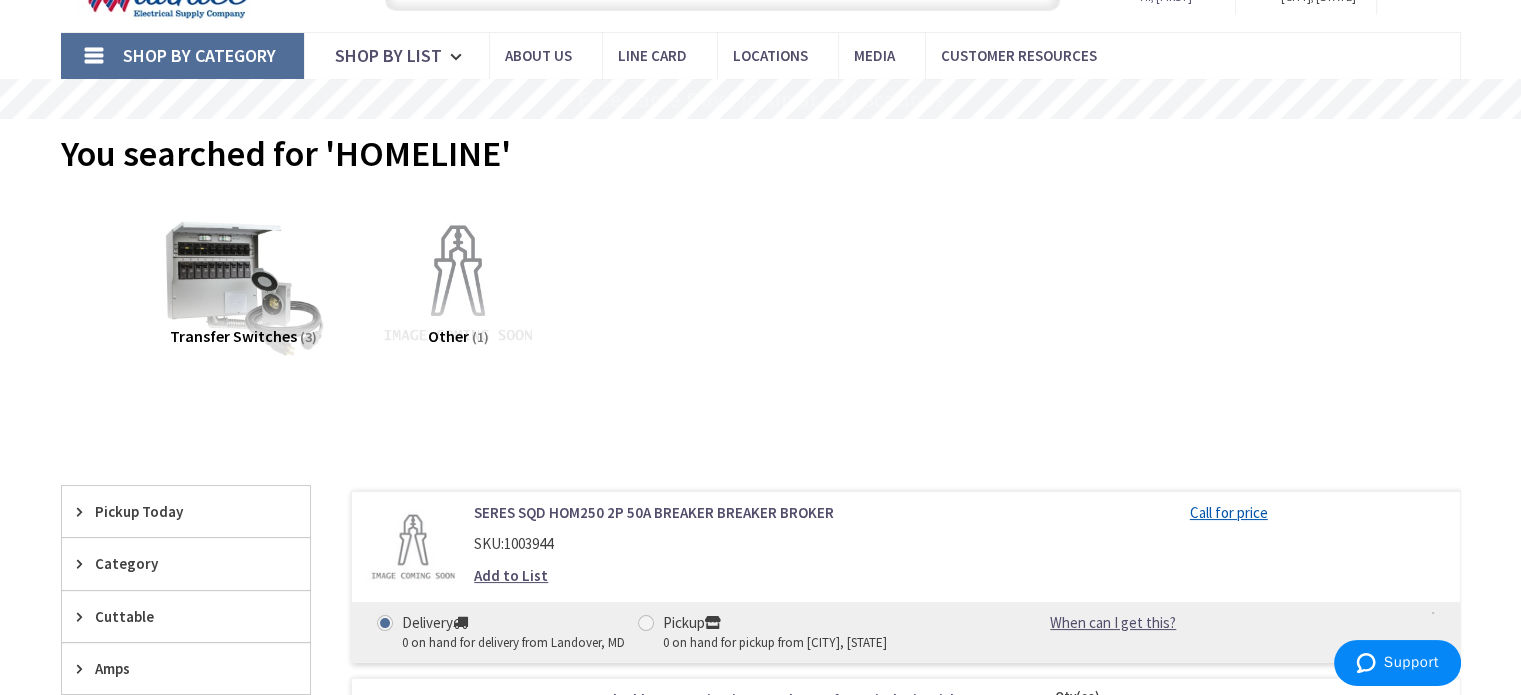 click on "Shop By Category" at bounding box center [199, 55] 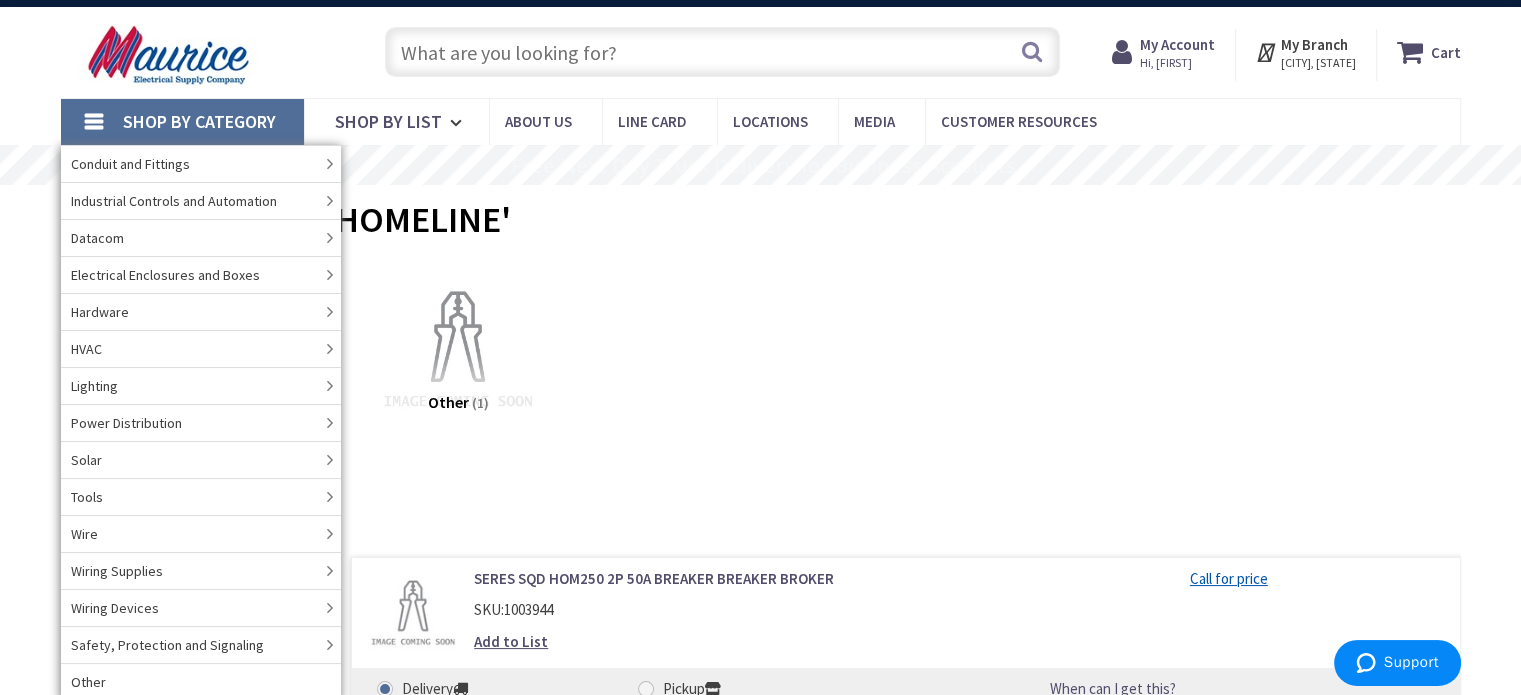 scroll, scrollTop: 0, scrollLeft: 0, axis: both 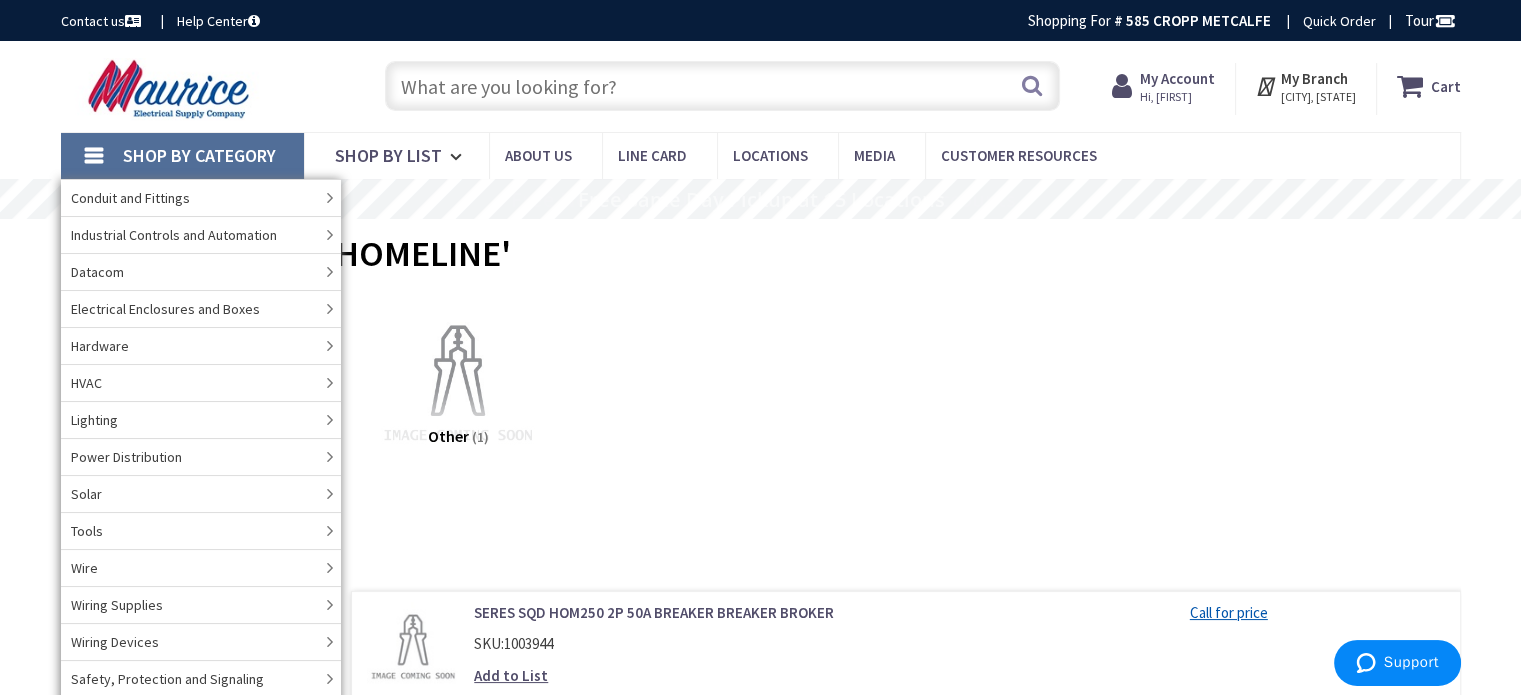 click at bounding box center (722, 86) 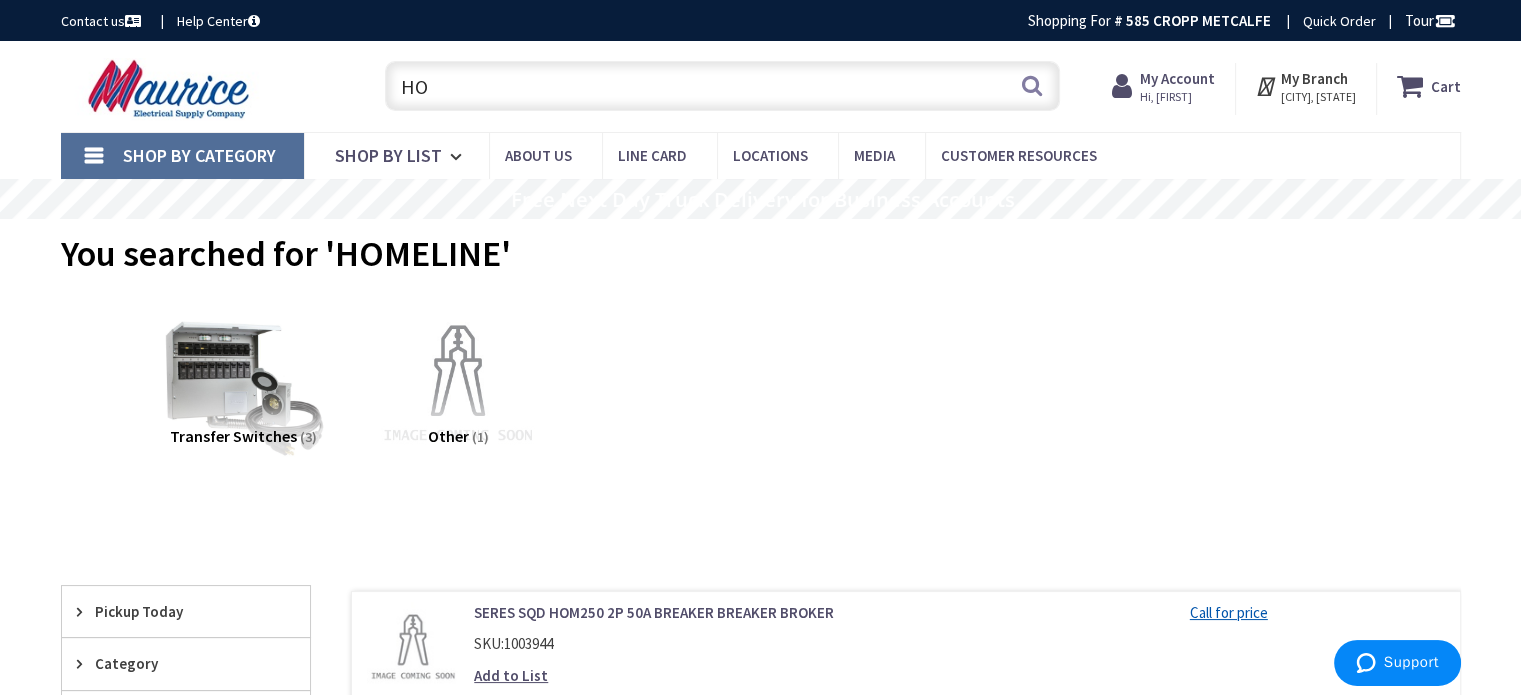 type on "HOM" 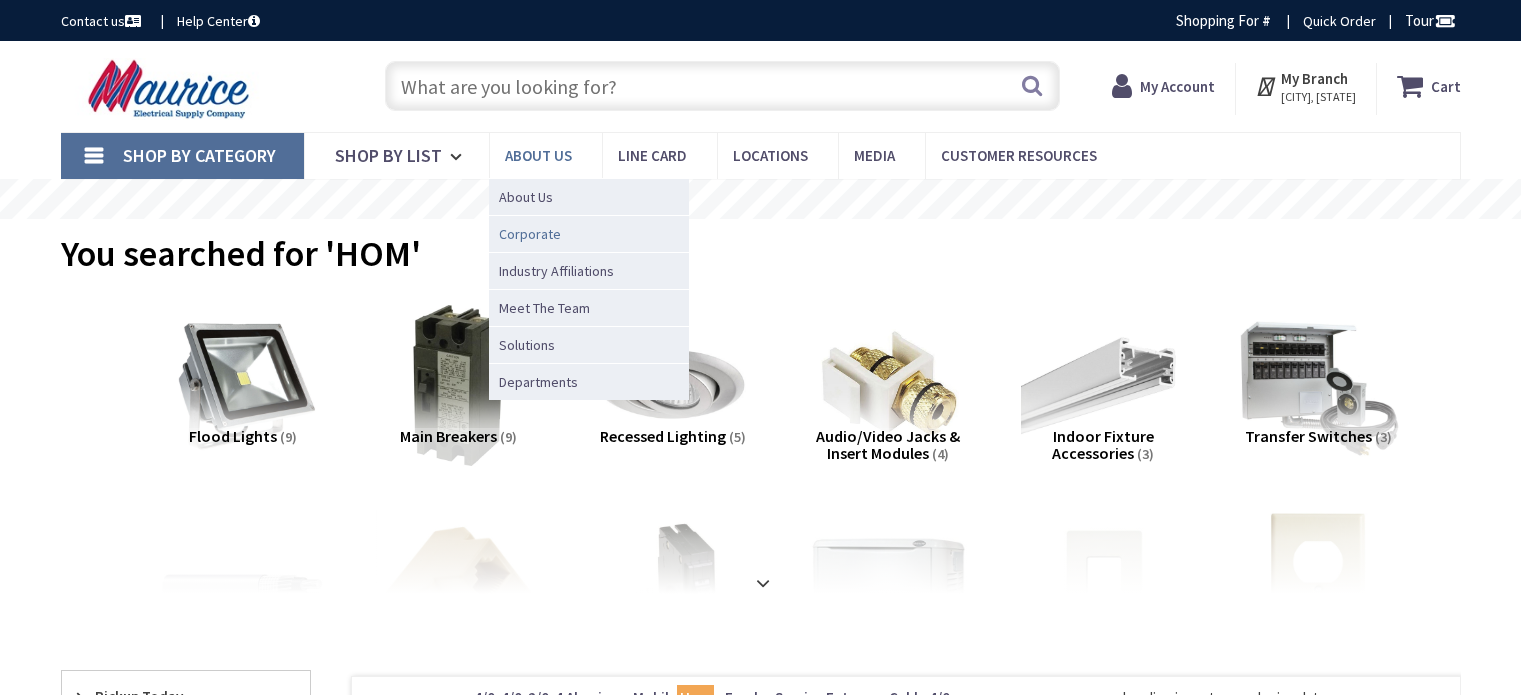 scroll, scrollTop: 0, scrollLeft: 0, axis: both 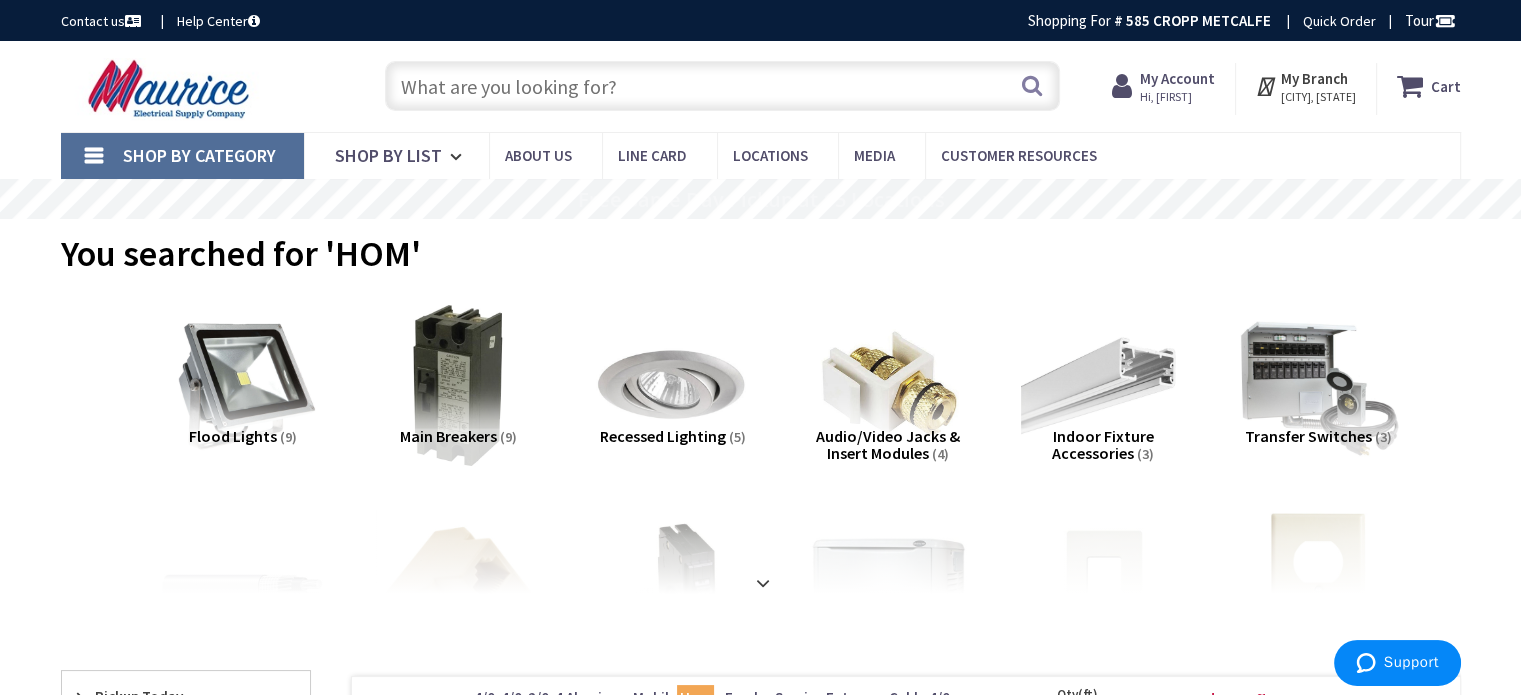 click at bounding box center (722, 86) 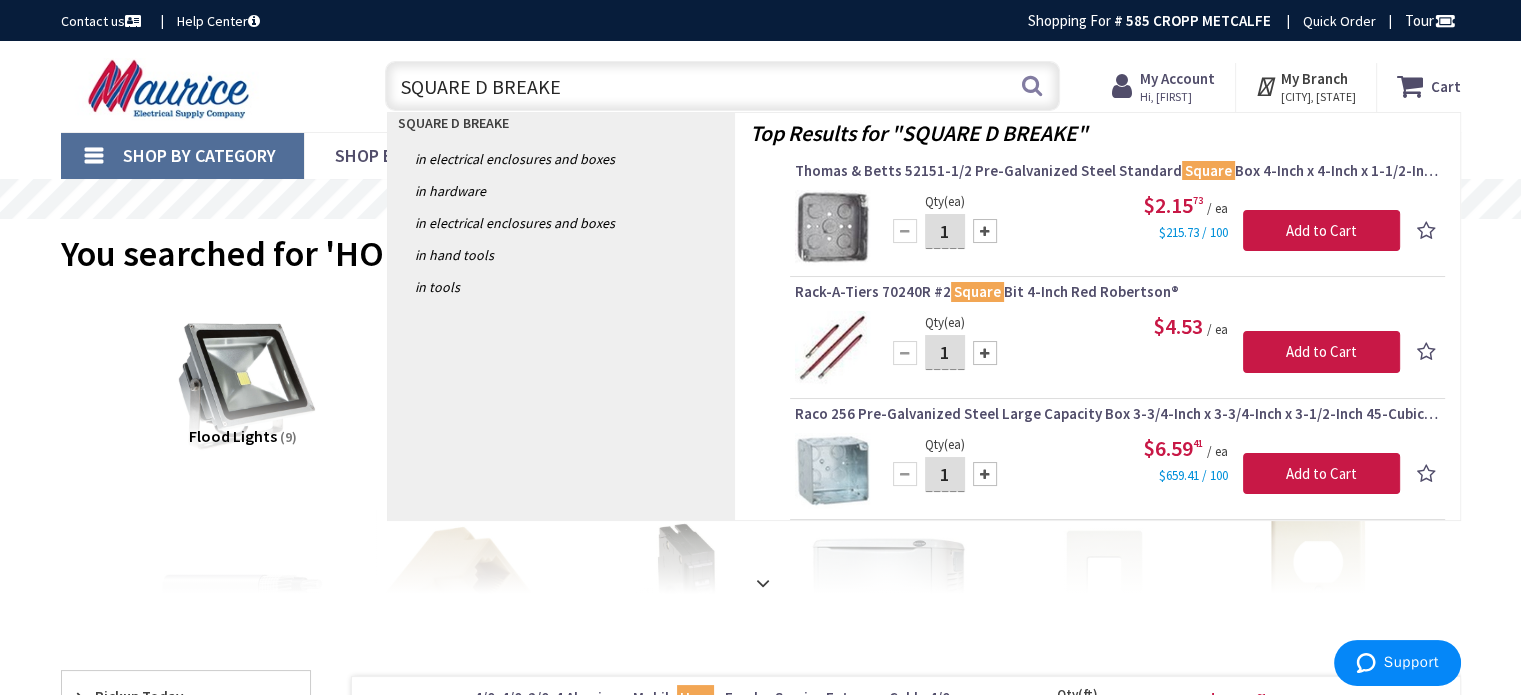 type on "SQUARE D BREAKER" 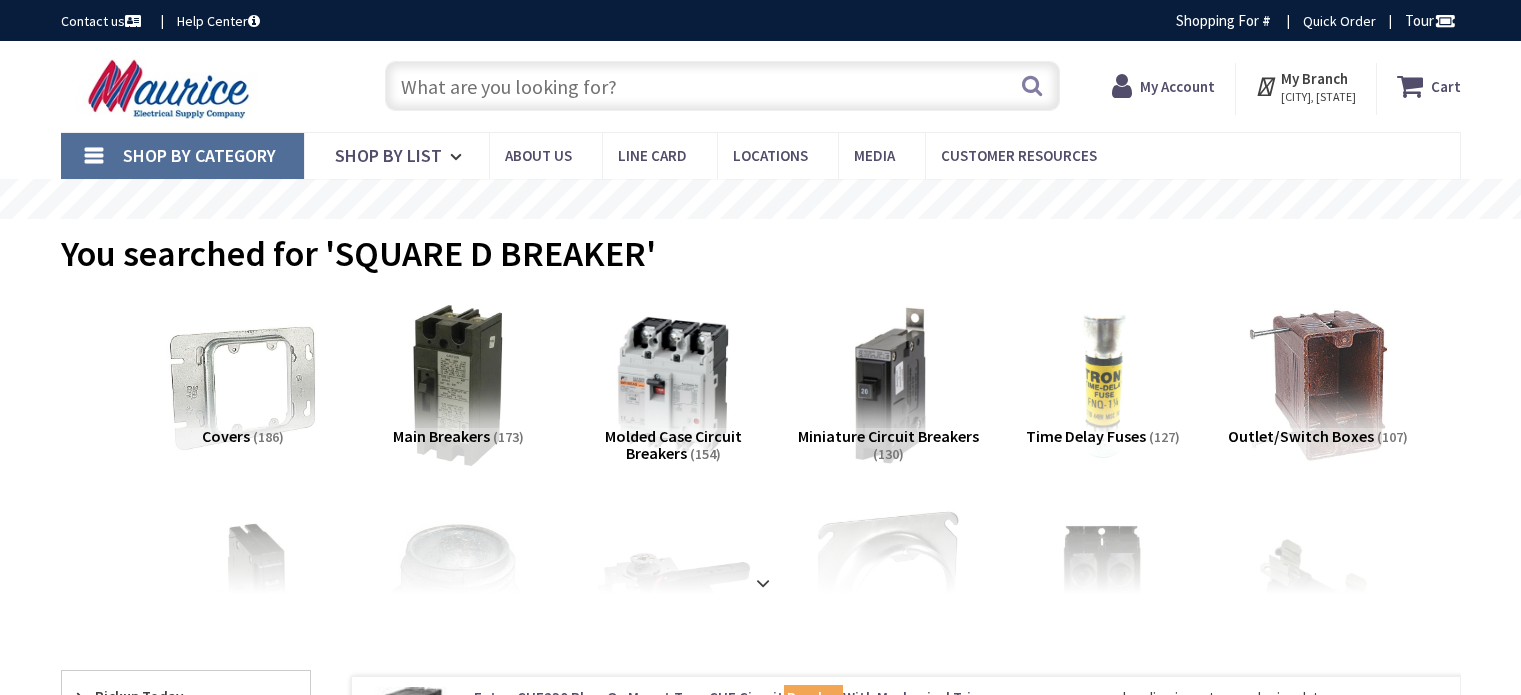 scroll, scrollTop: 0, scrollLeft: 0, axis: both 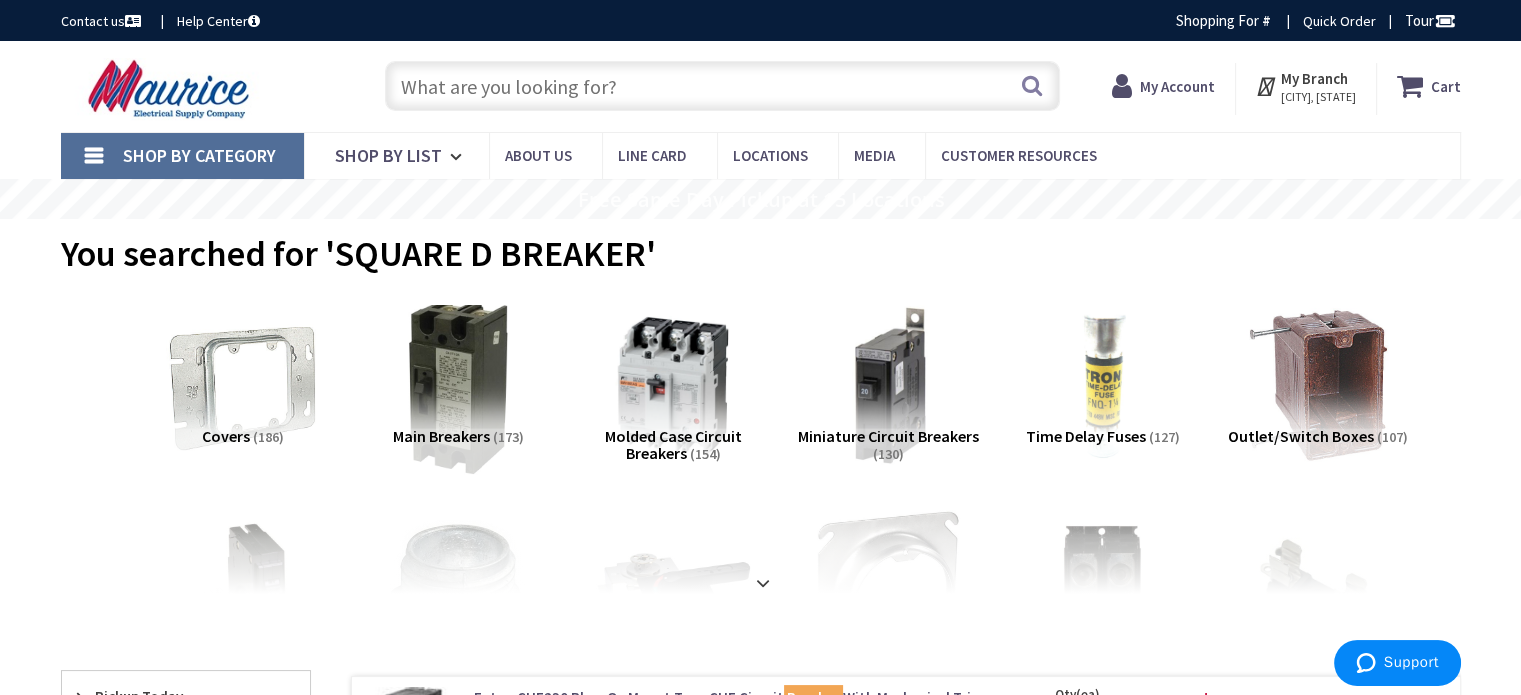 click at bounding box center [457, 385] 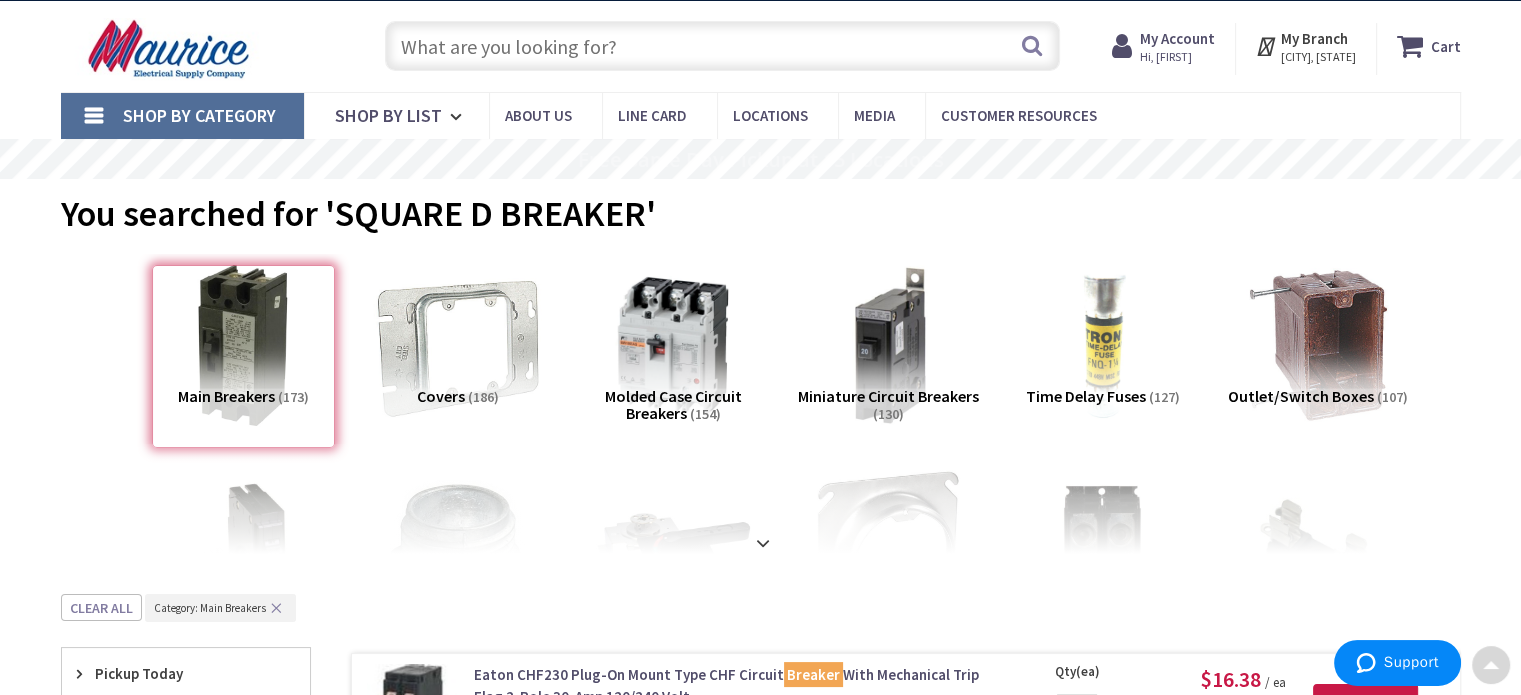 scroll, scrollTop: 0, scrollLeft: 0, axis: both 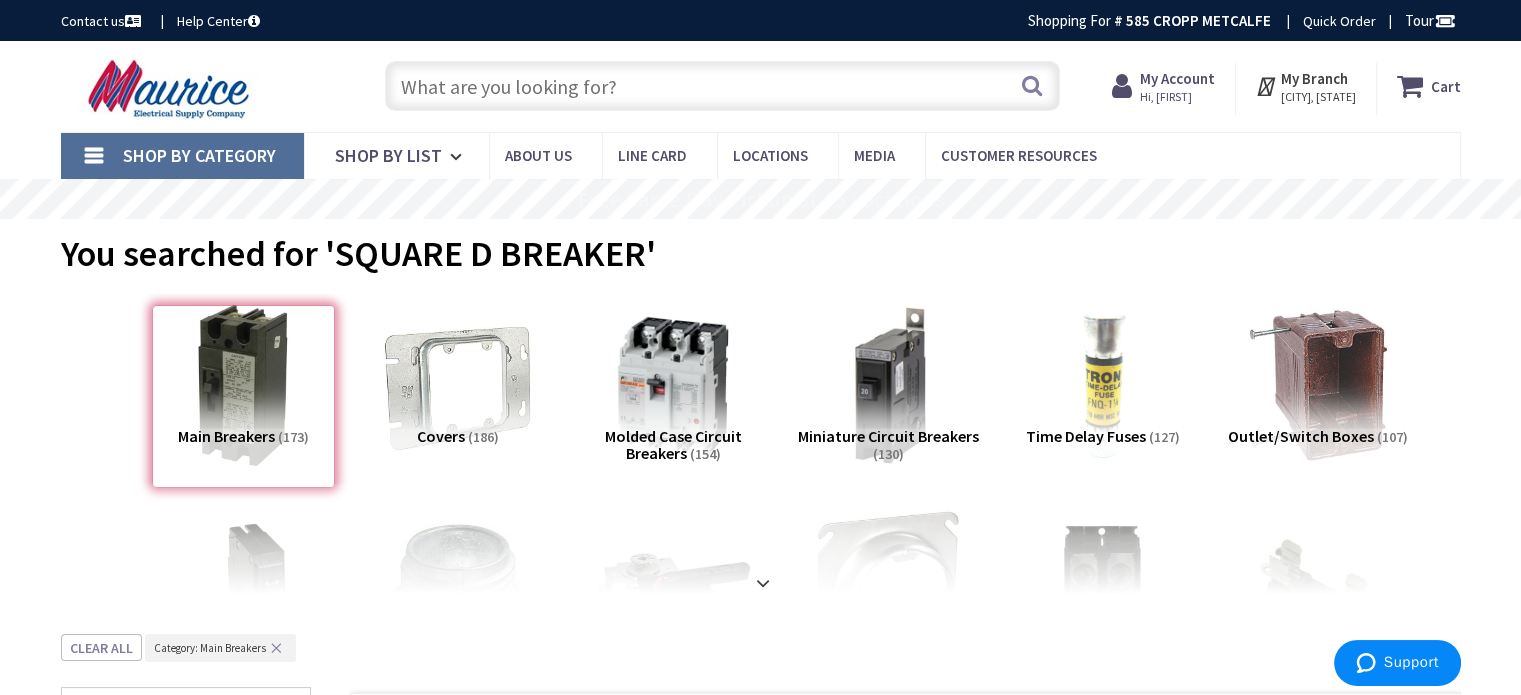 click at bounding box center (722, 86) 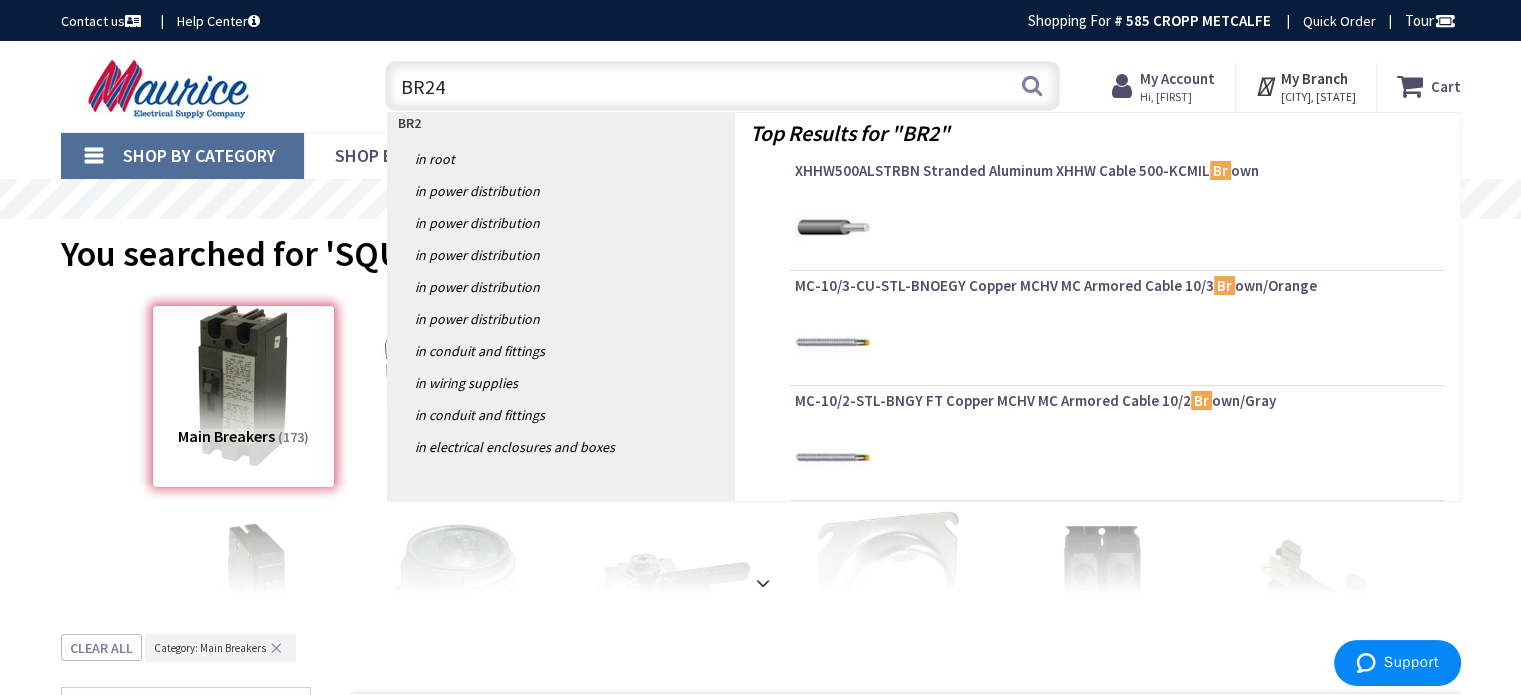 type on "BR240" 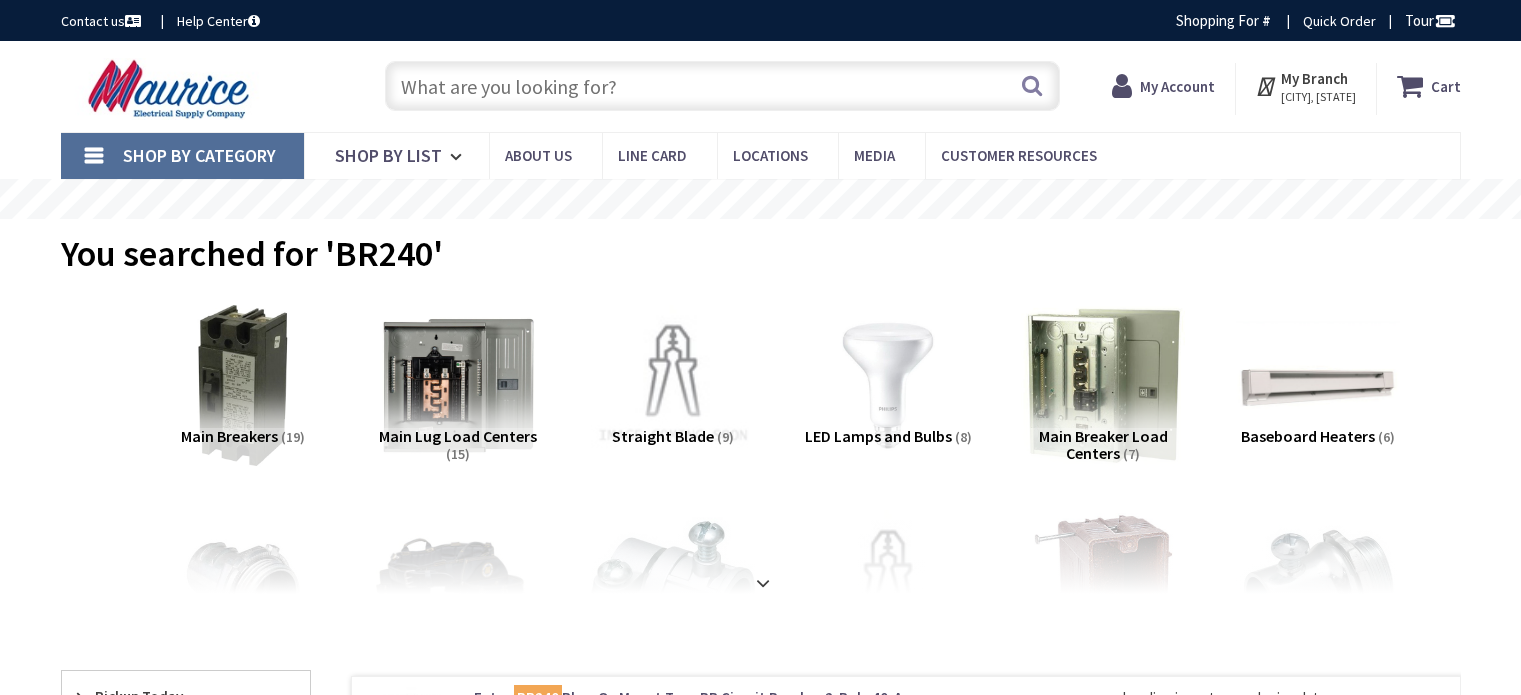 scroll, scrollTop: 400, scrollLeft: 0, axis: vertical 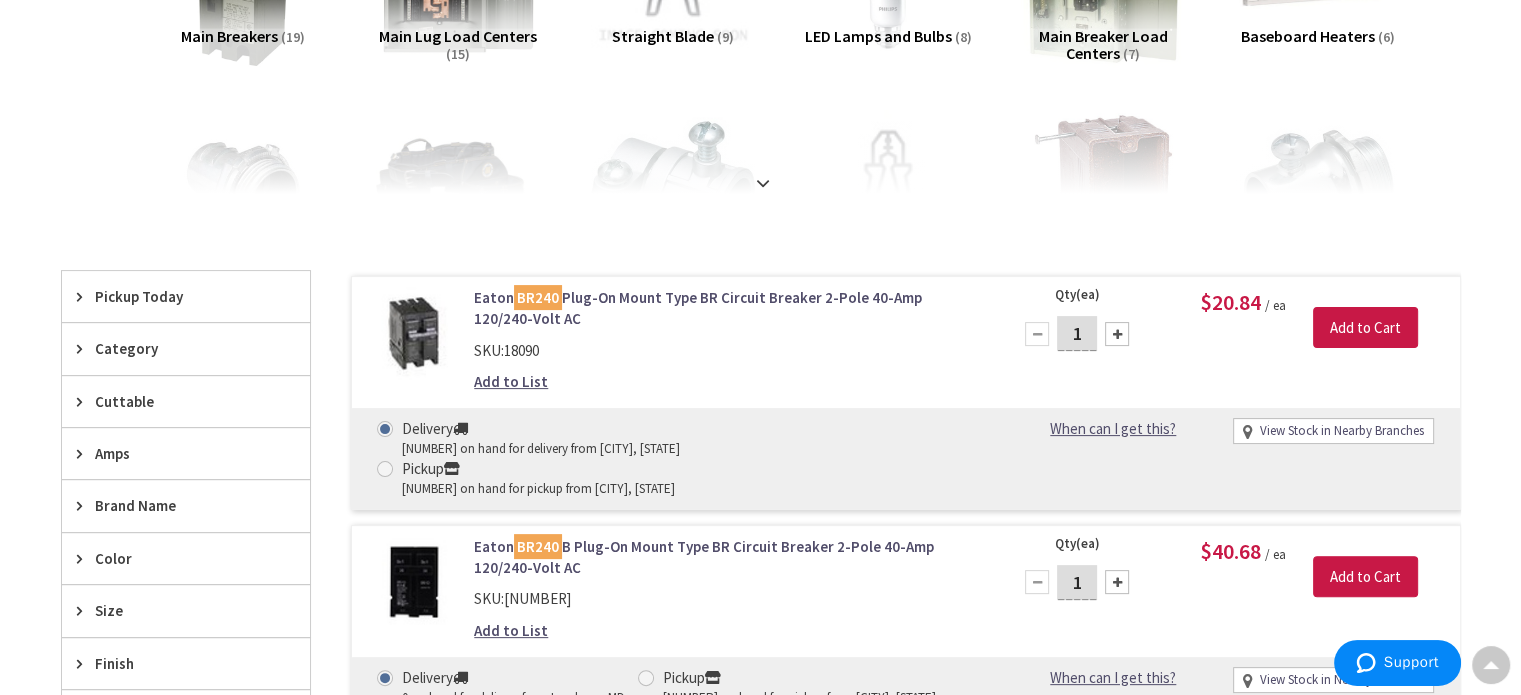 click on "Eaton  BR240  Plug-On Mount Type BR Circuit Breaker 2-Pole 40-Amp 120/240-Volt AC" at bounding box center (728, 308) 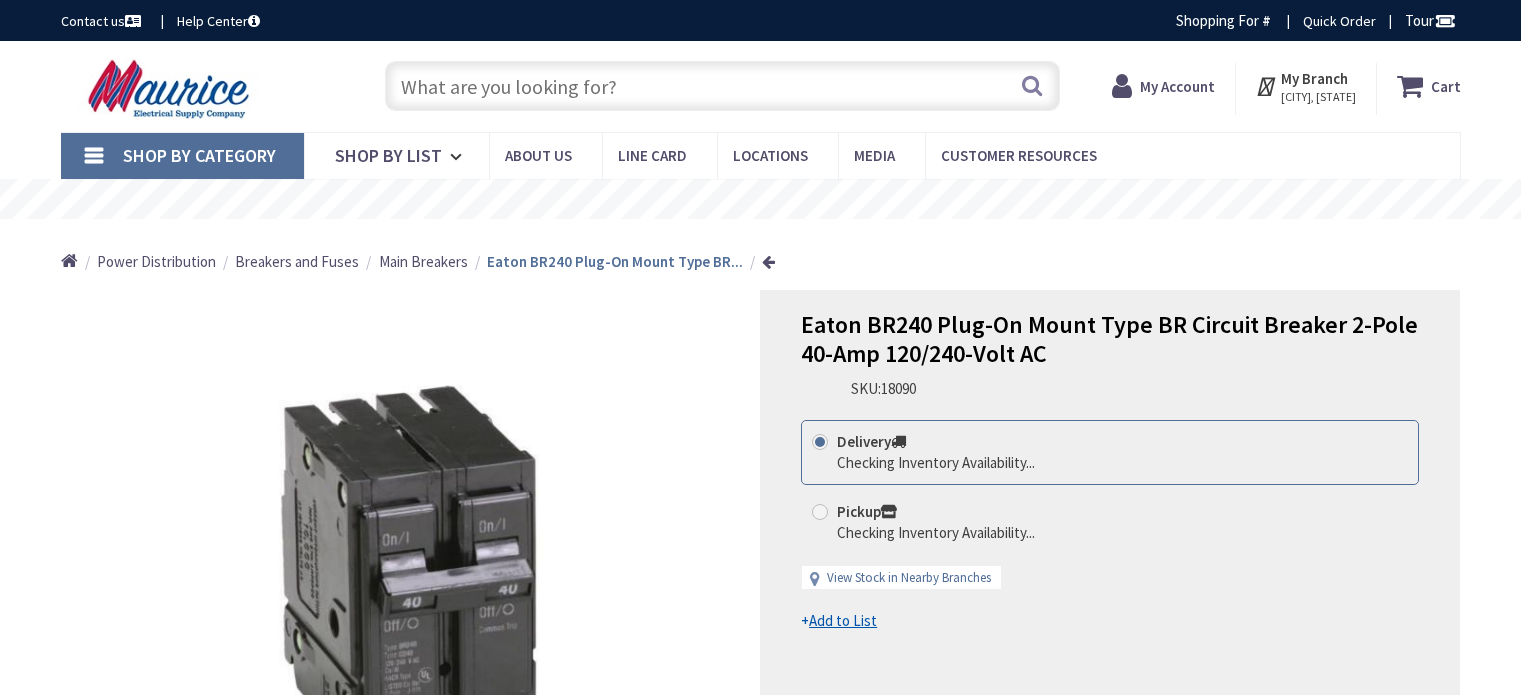 scroll, scrollTop: 0, scrollLeft: 0, axis: both 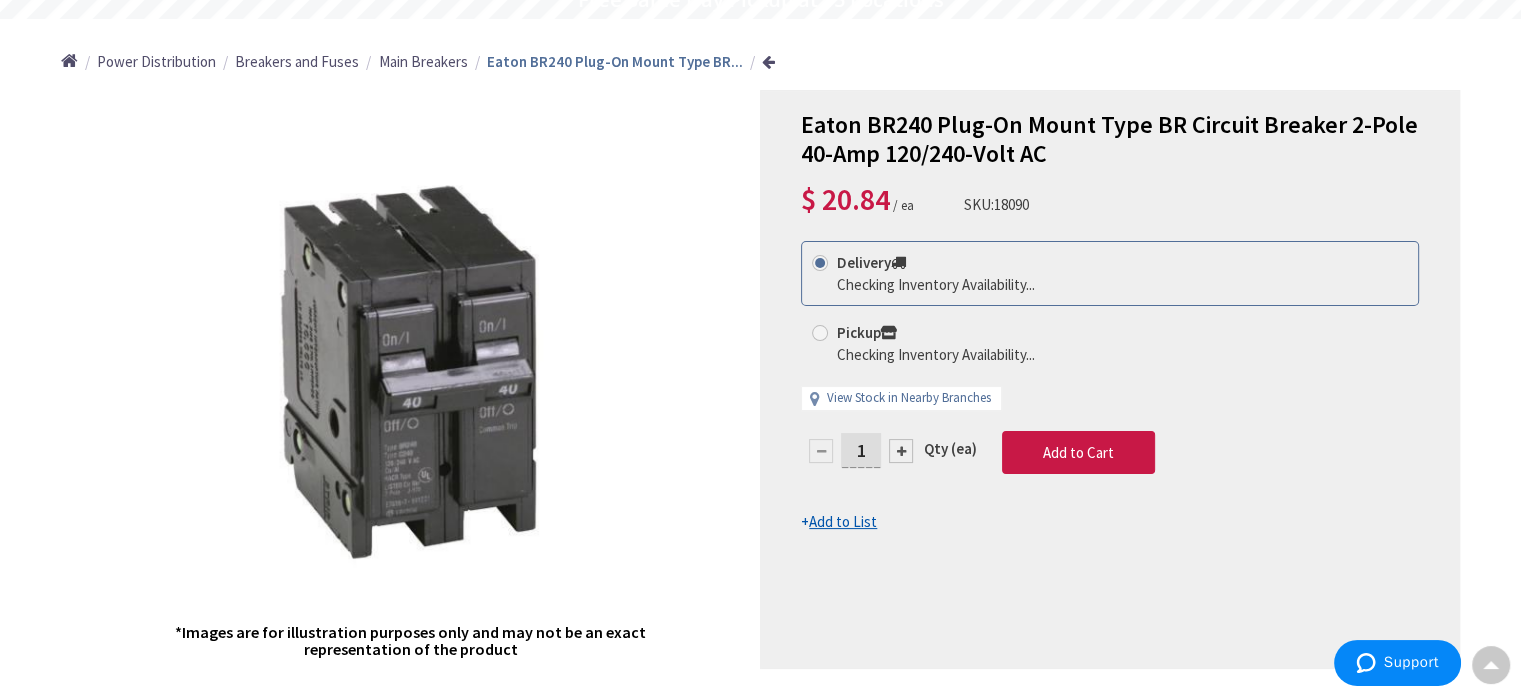 click on "Checking Inventory Availability..." at bounding box center (936, 354) 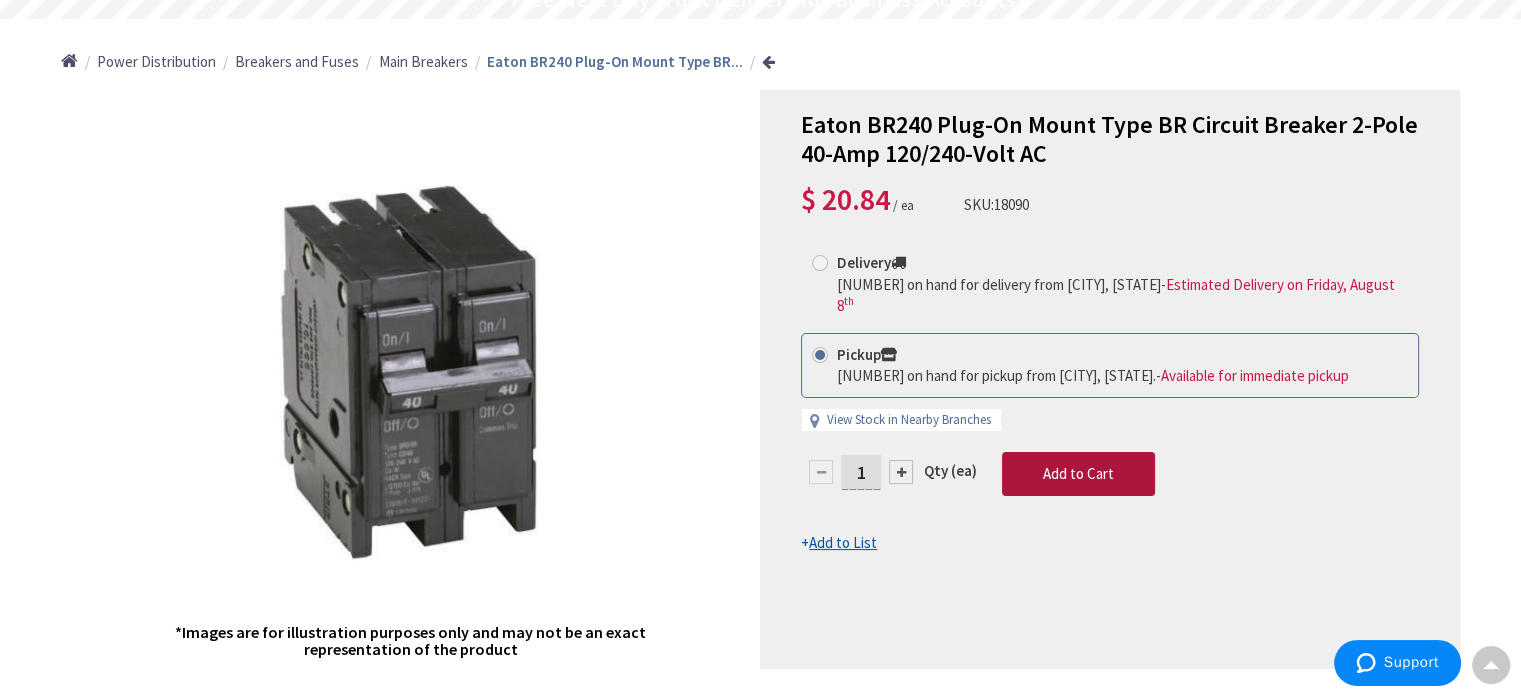 click on "Add to Cart" at bounding box center [1078, 474] 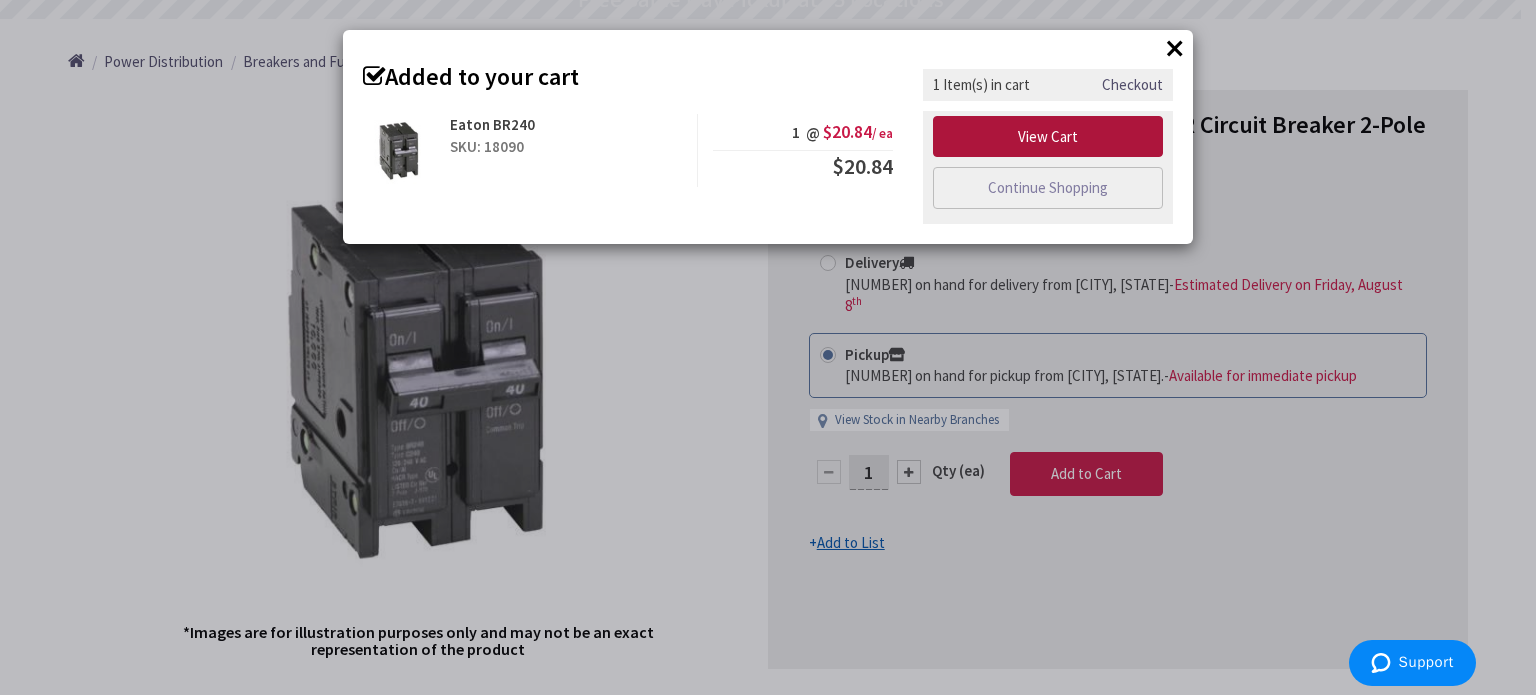 drag, startPoint x: 1032, startPoint y: 144, endPoint x: 1015, endPoint y: 148, distance: 17.464249 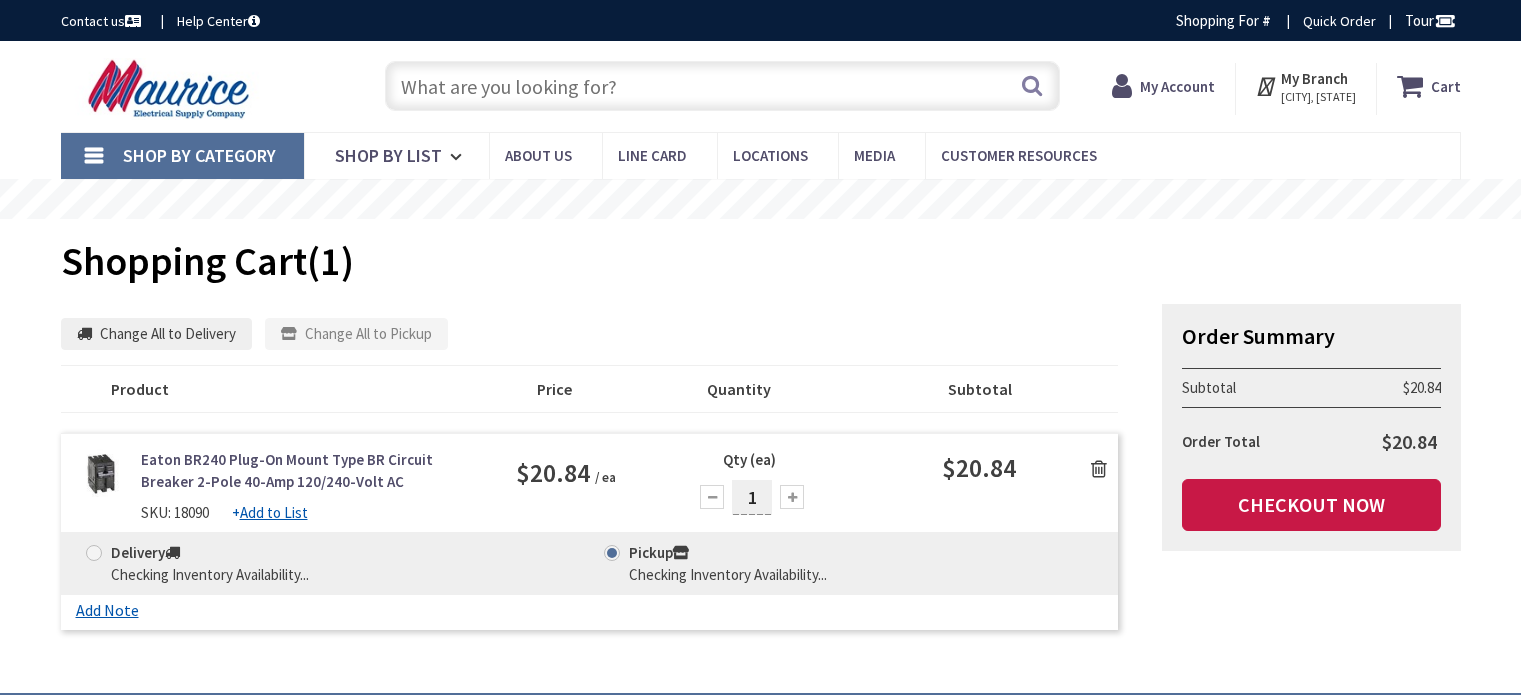 scroll, scrollTop: 0, scrollLeft: 0, axis: both 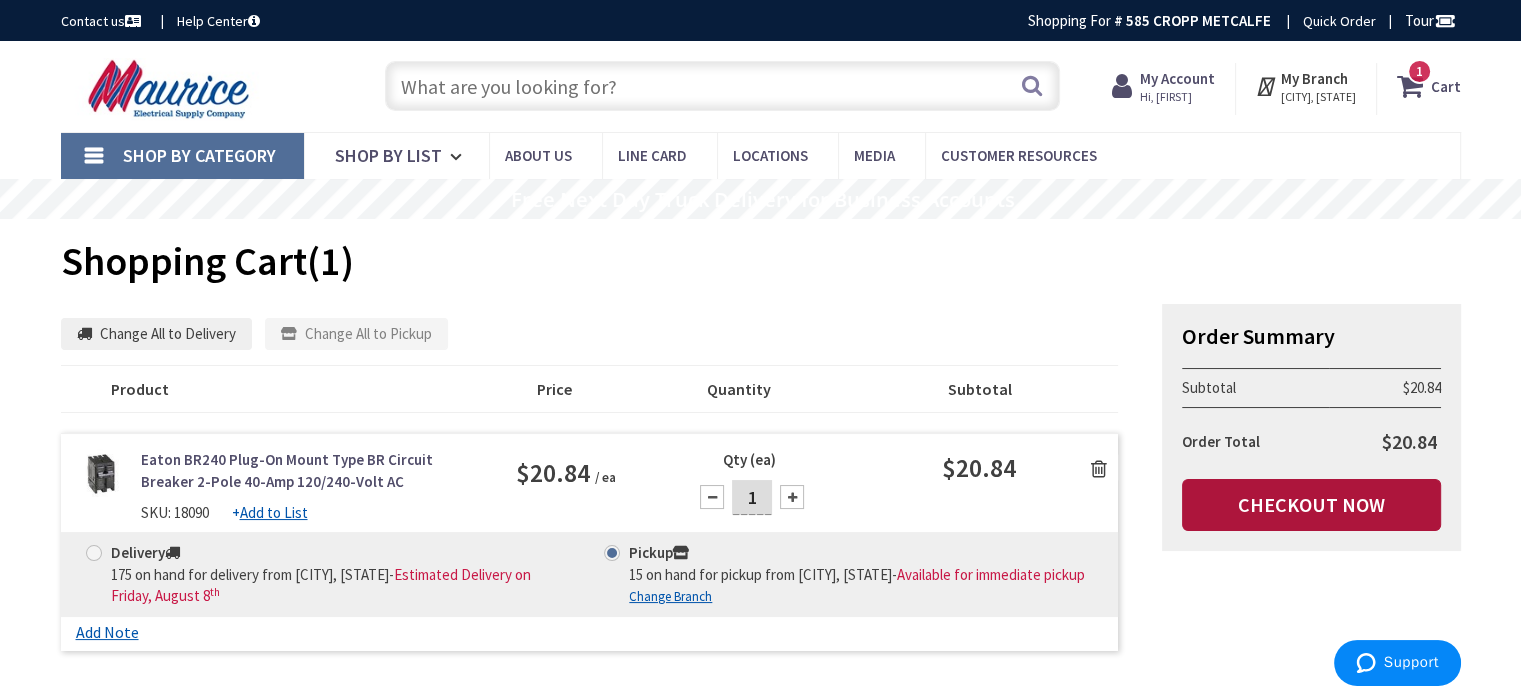click on "Checkout Now" at bounding box center [1311, 505] 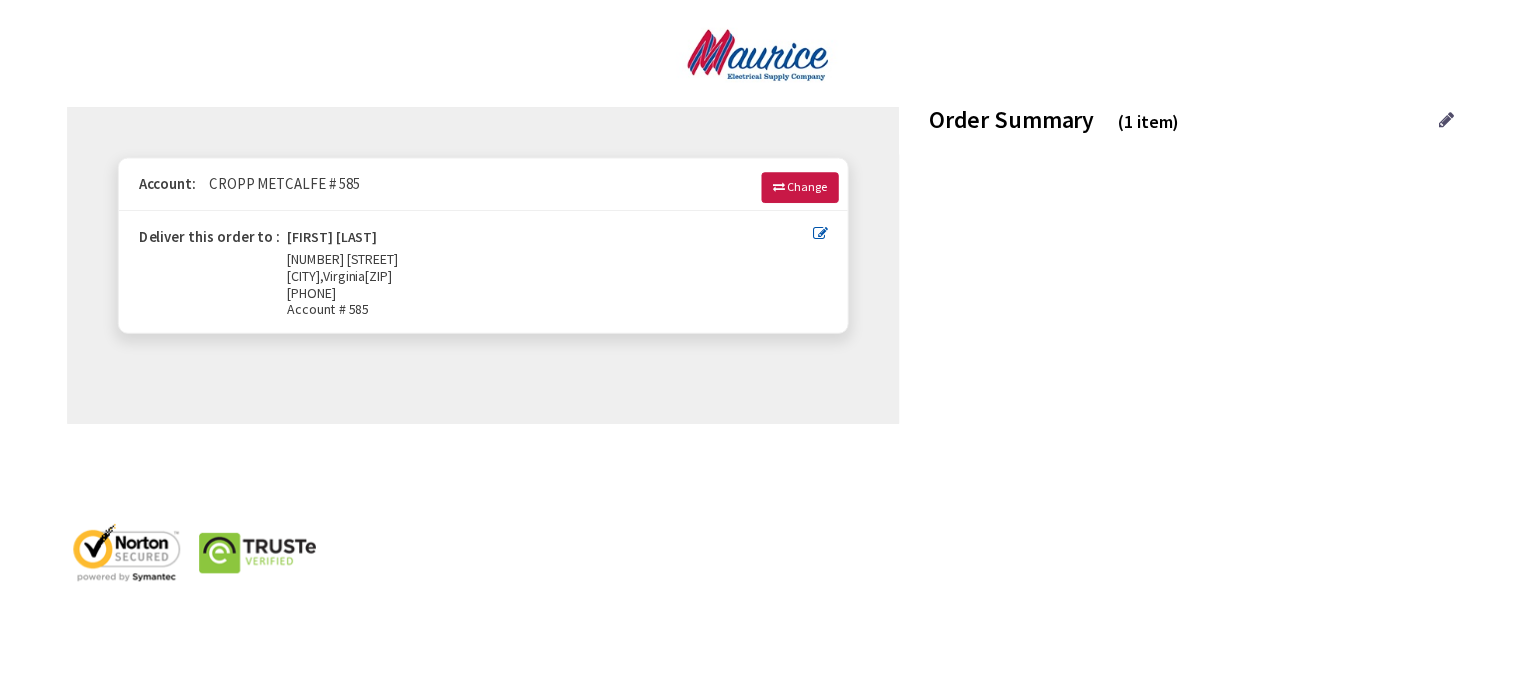 scroll, scrollTop: 113, scrollLeft: 0, axis: vertical 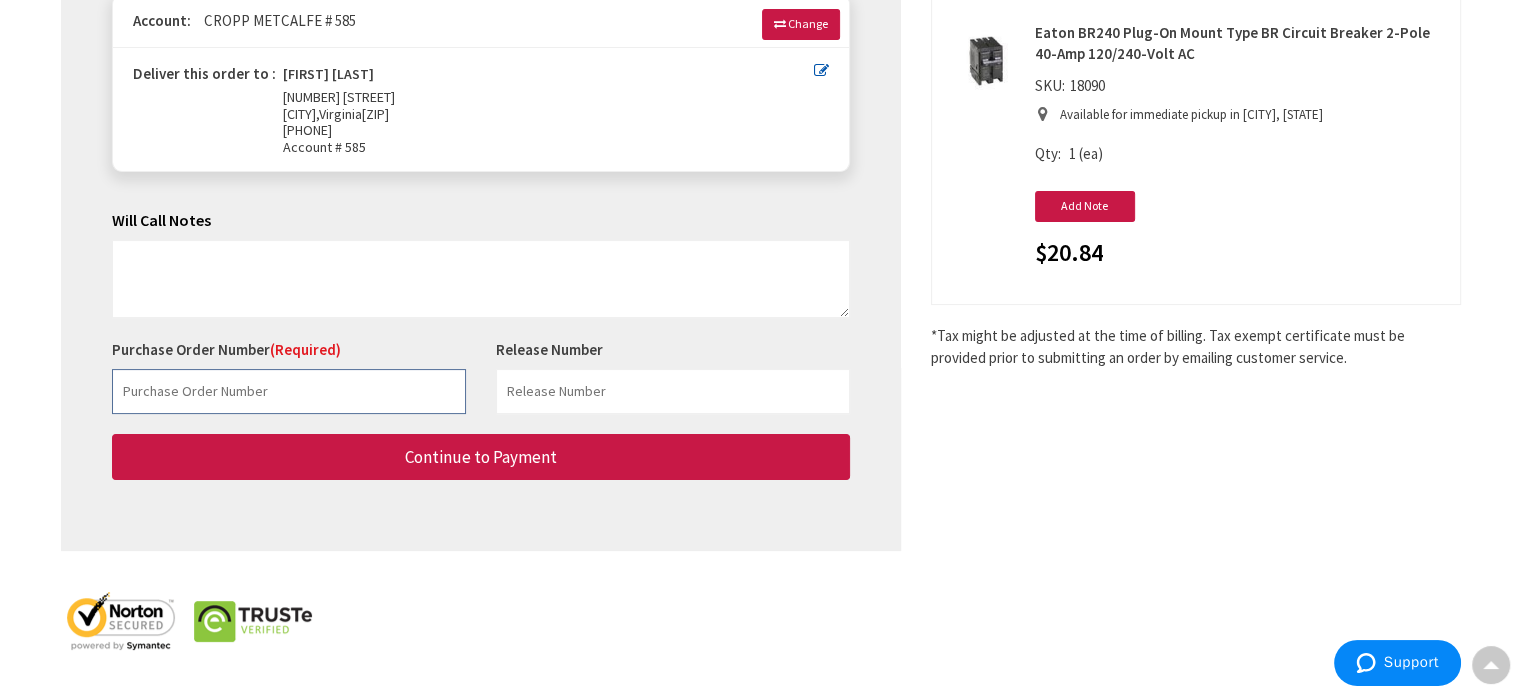 click at bounding box center (289, 391) 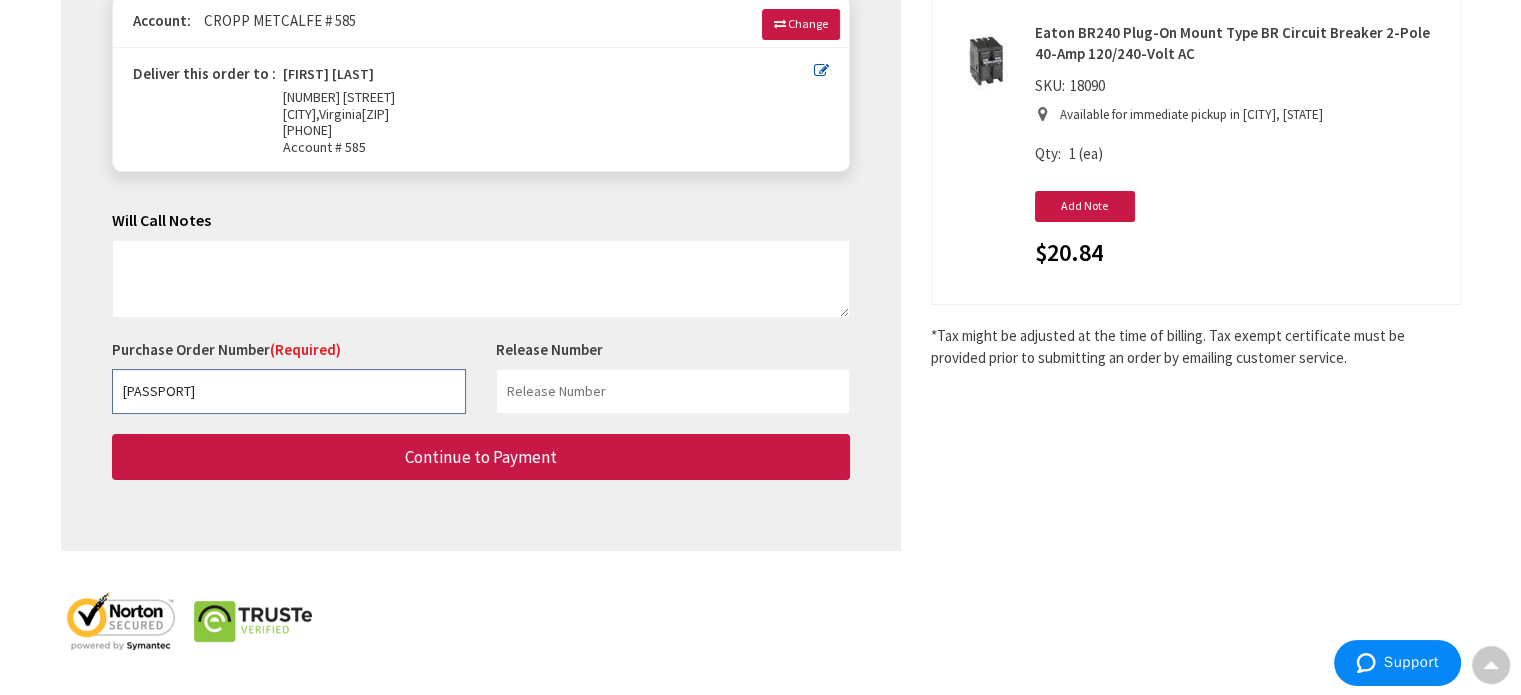 type on "750196320-003" 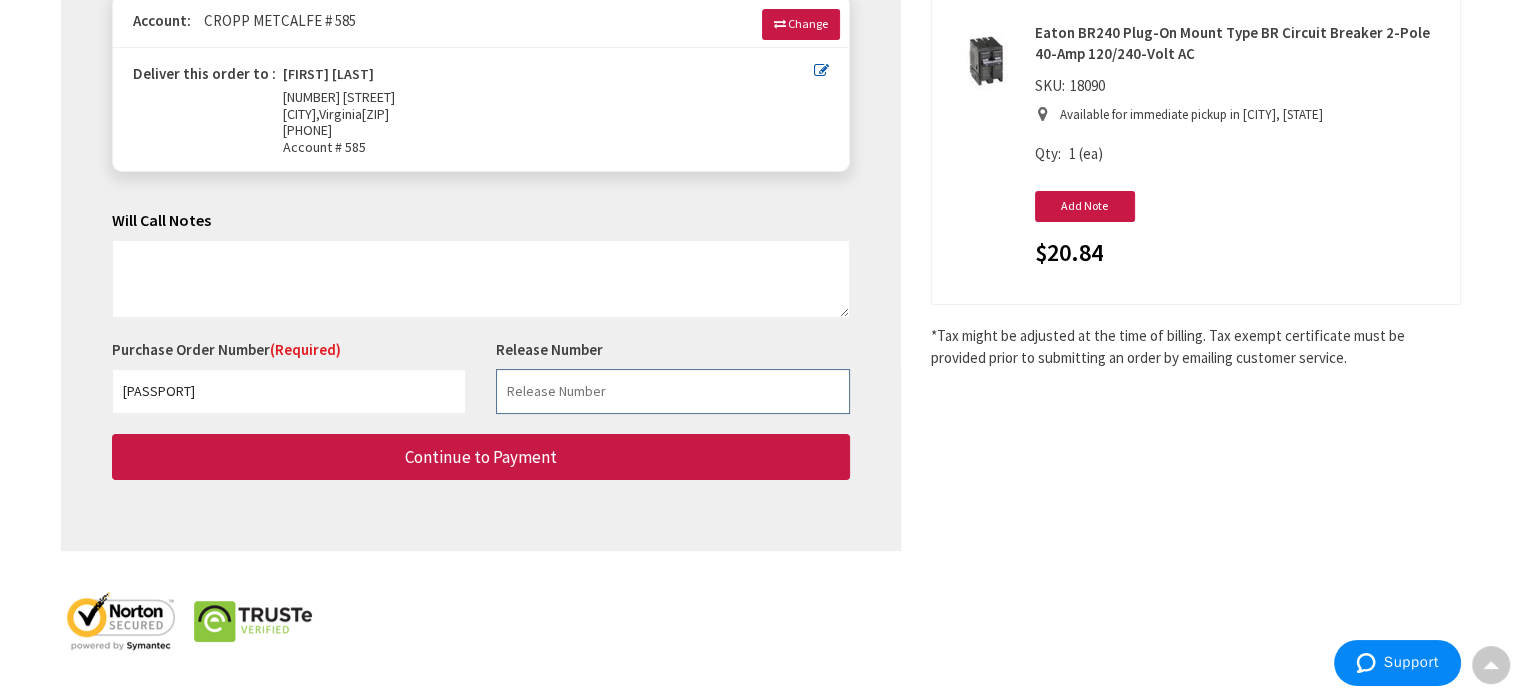 click at bounding box center [673, 391] 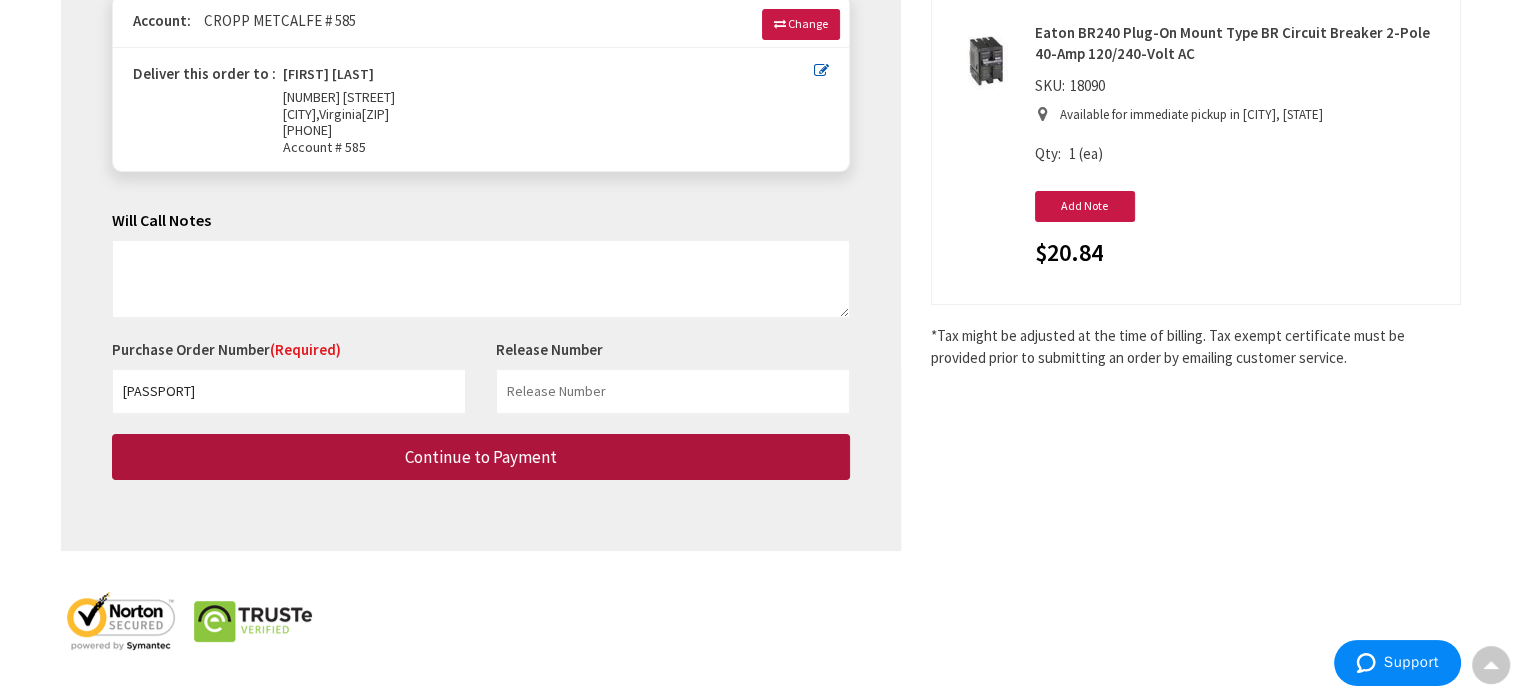 click on "Continue to Payment" at bounding box center (481, 457) 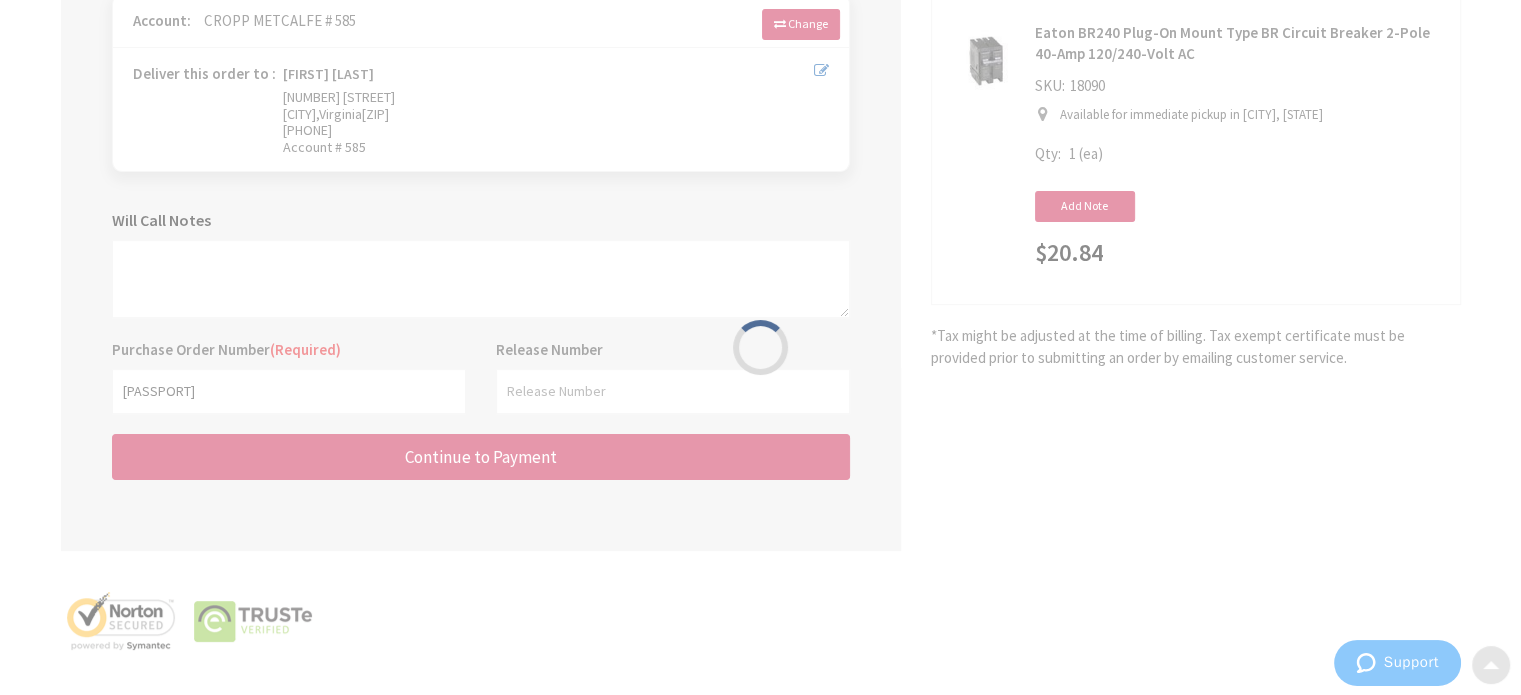 scroll, scrollTop: 0, scrollLeft: 0, axis: both 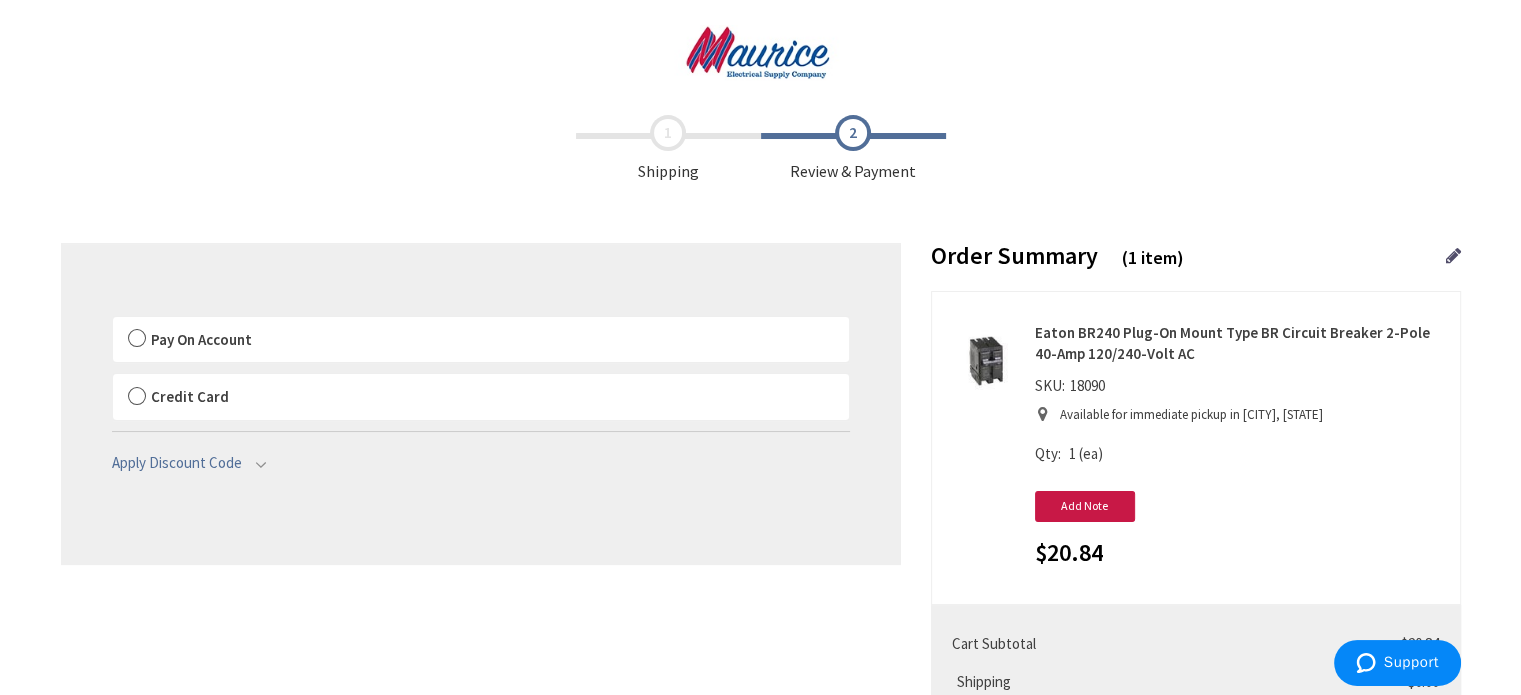 click on "Pay On Account" at bounding box center [201, 339] 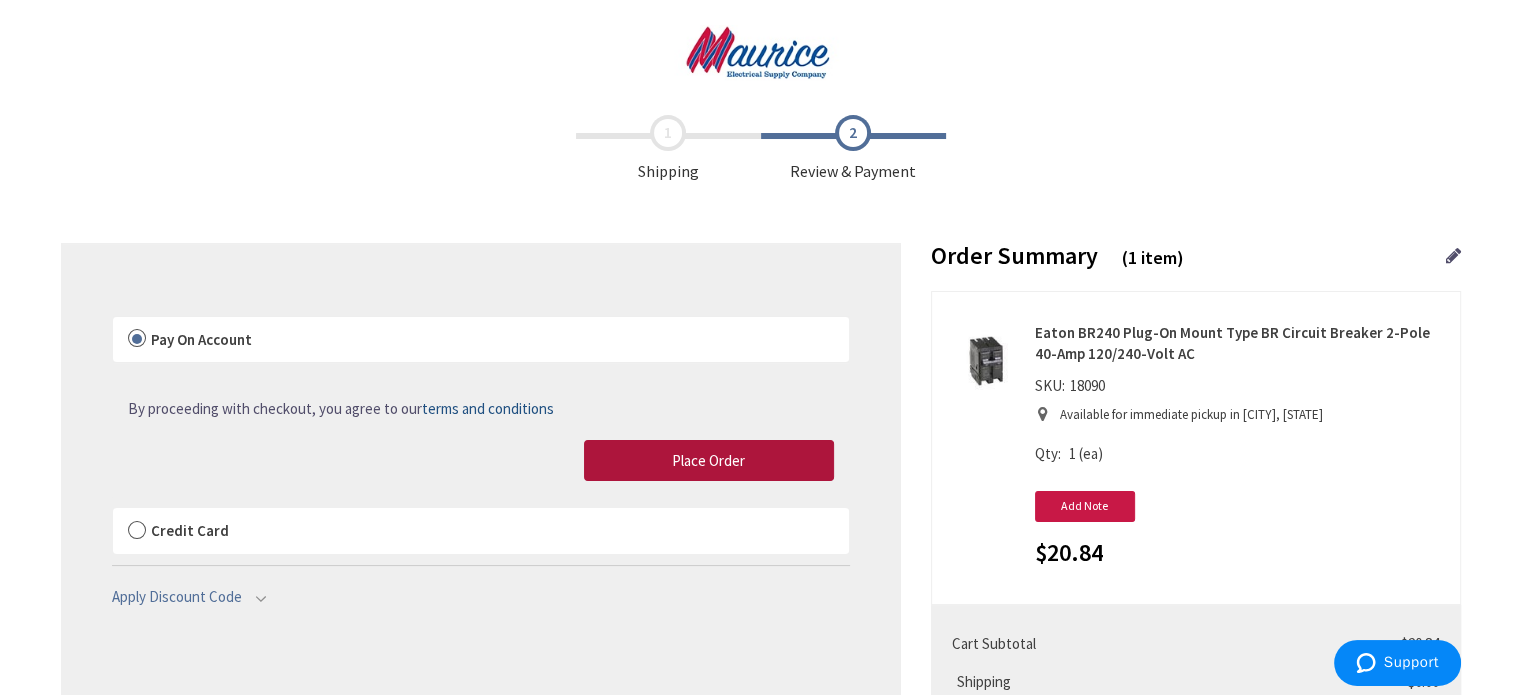 click on "Place Order" at bounding box center [709, 461] 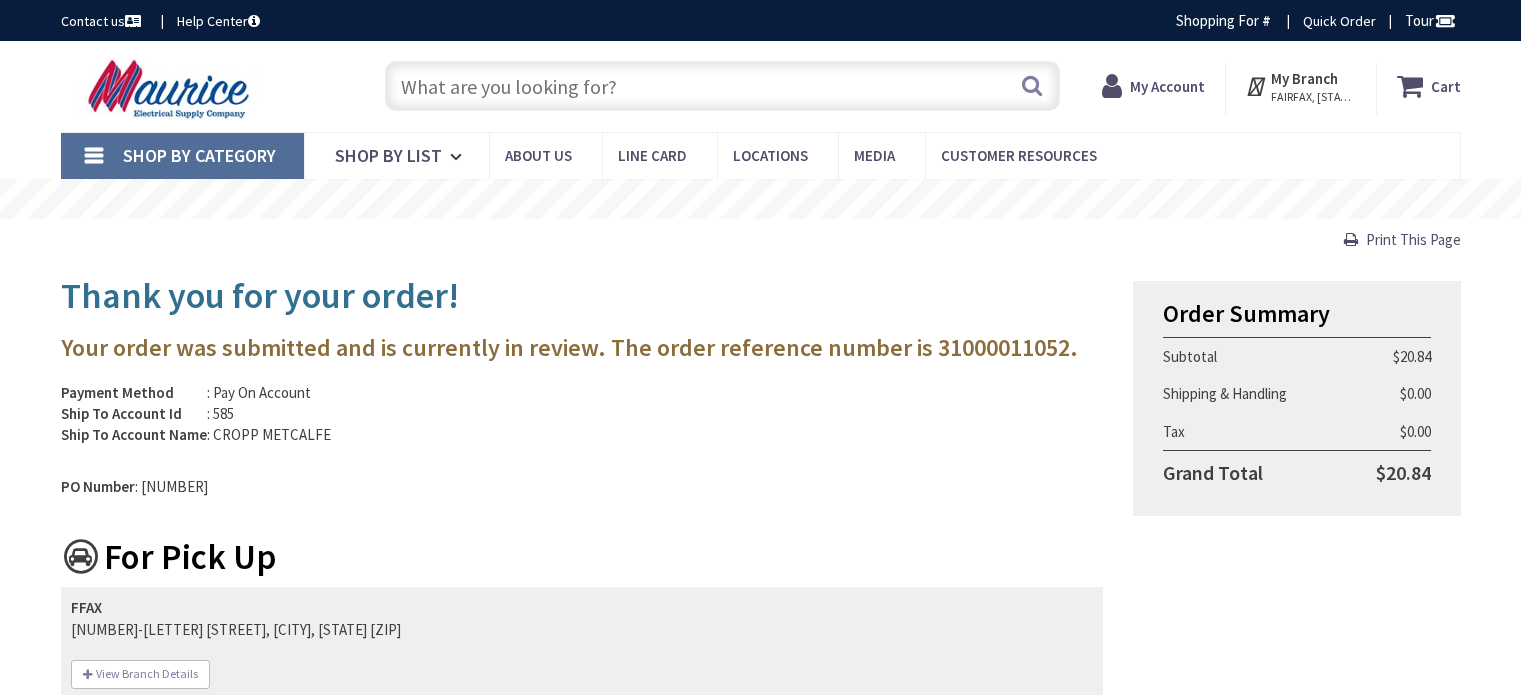 scroll, scrollTop: 0, scrollLeft: 0, axis: both 